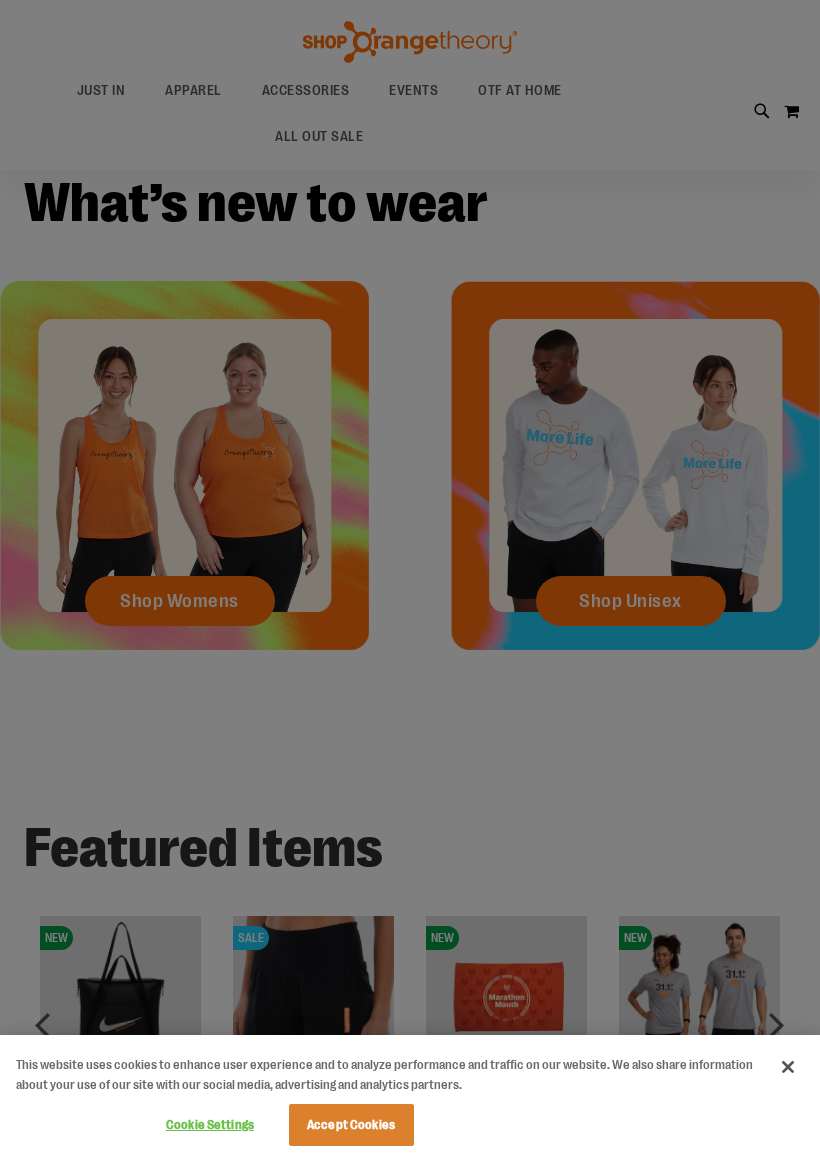 scroll, scrollTop: 399, scrollLeft: 0, axis: vertical 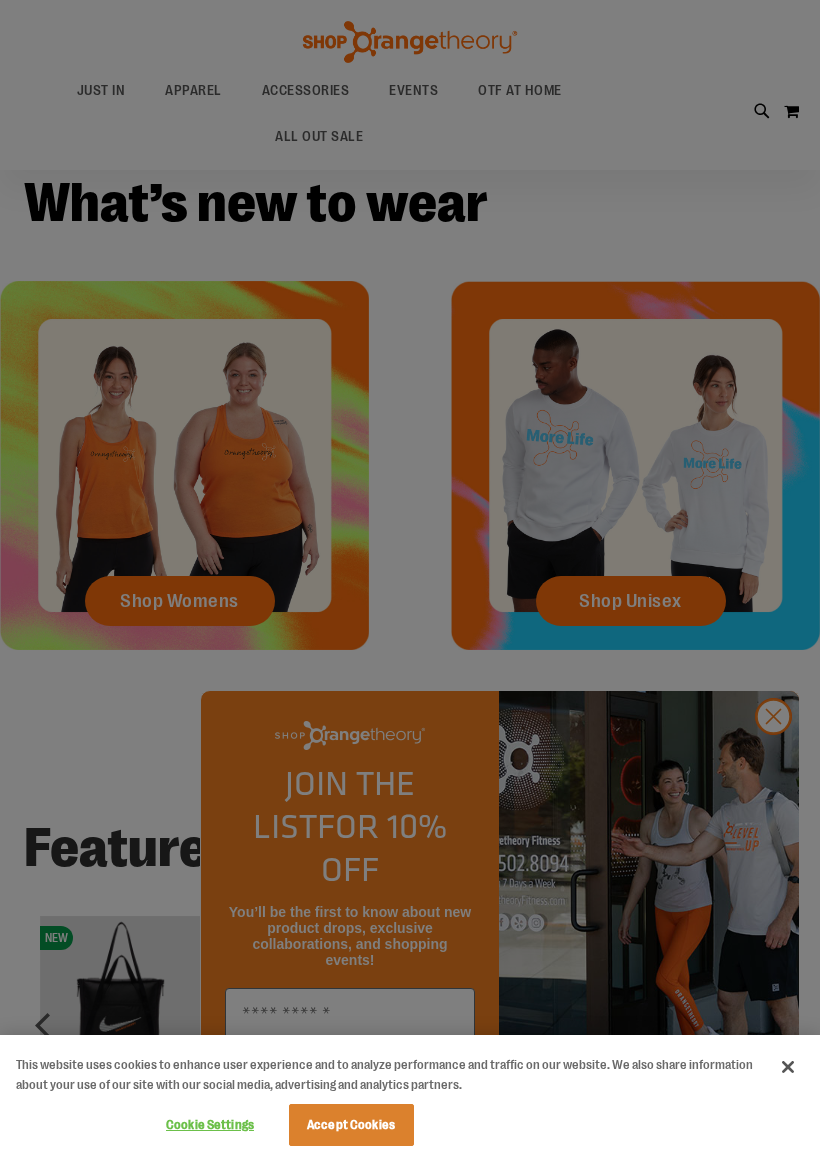 click at bounding box center (410, 578) 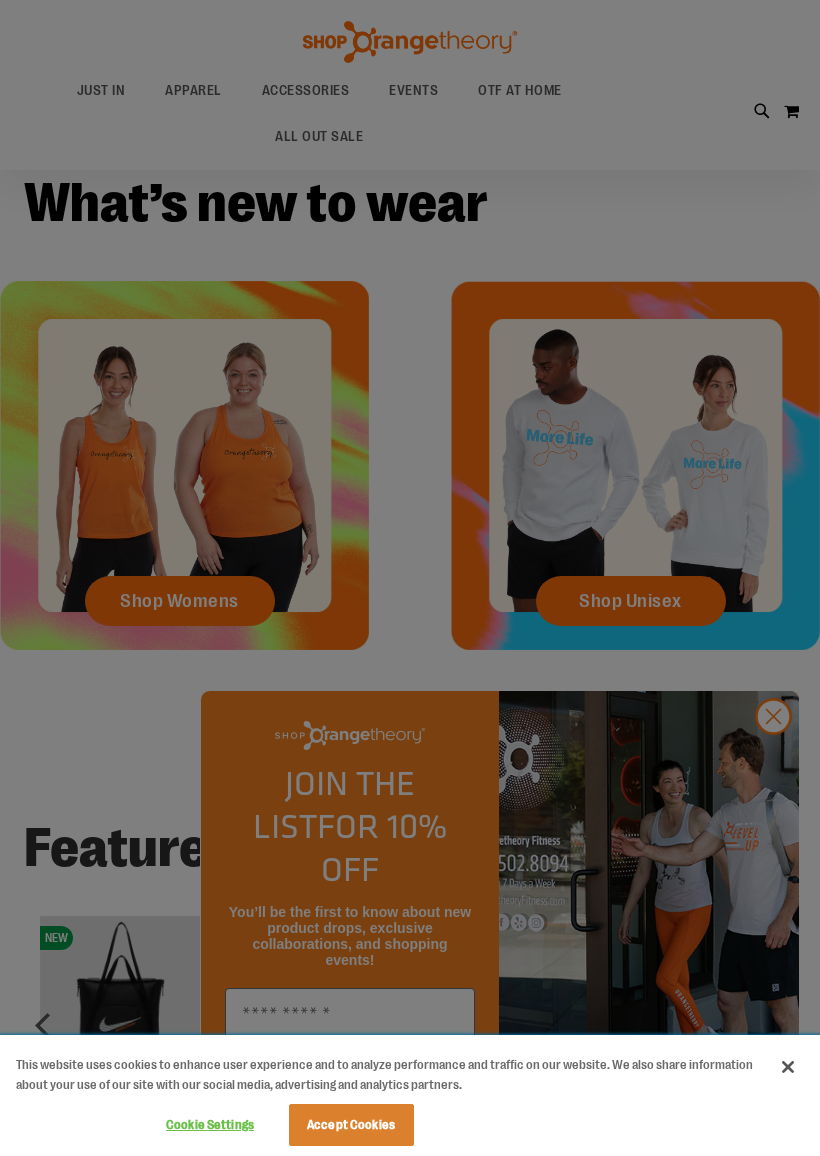 click at bounding box center (788, 1067) 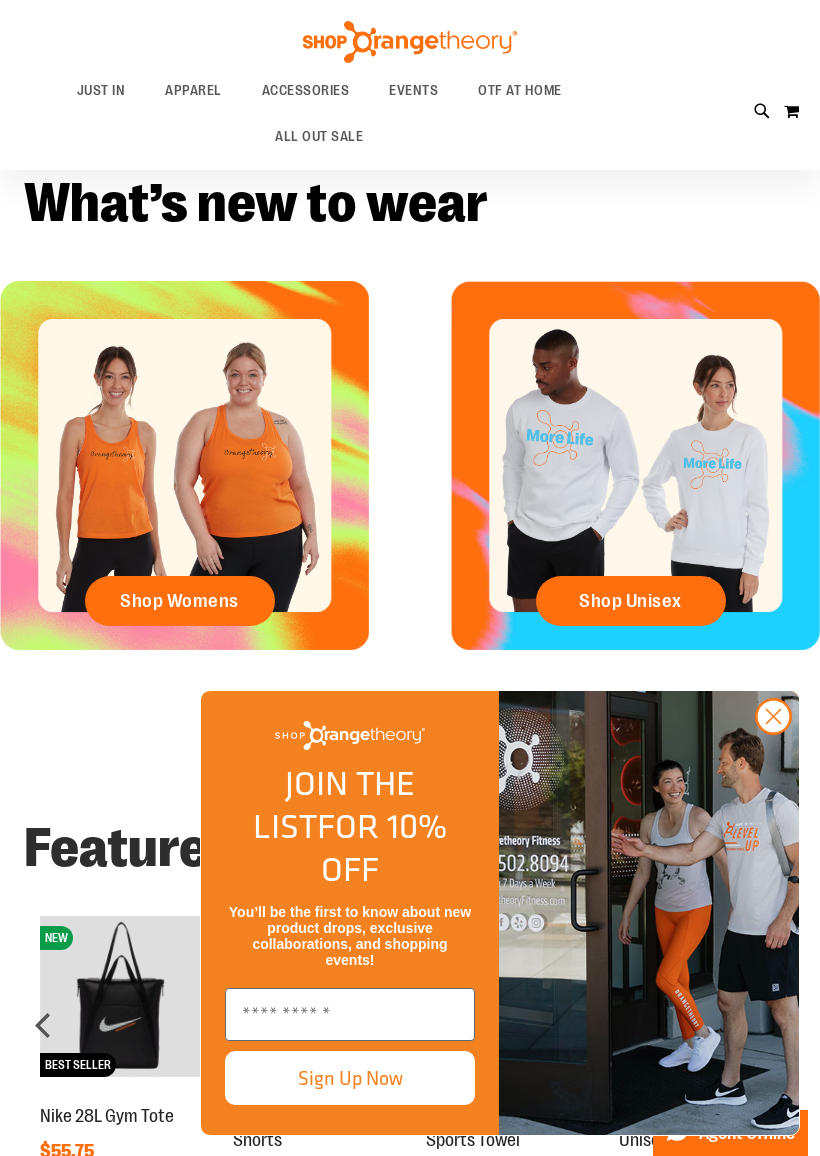 click 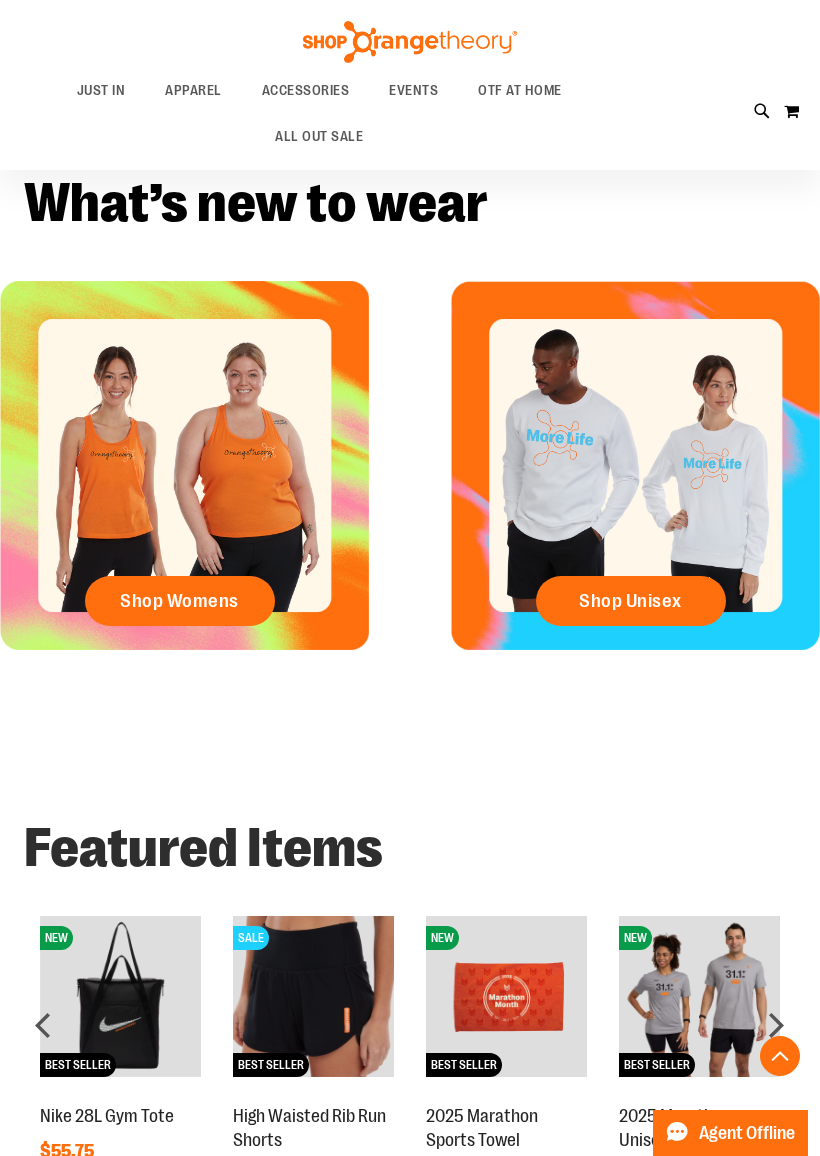 click on "Shop Womens" 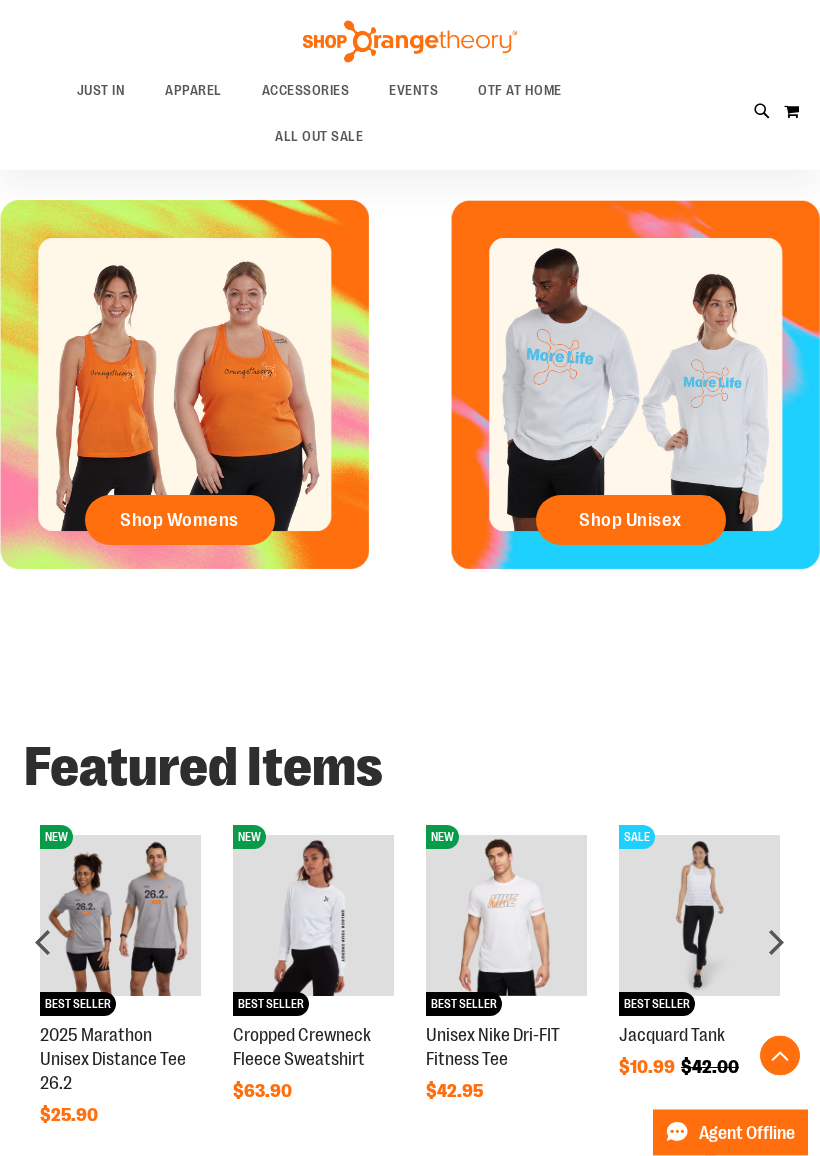 scroll, scrollTop: 456, scrollLeft: 0, axis: vertical 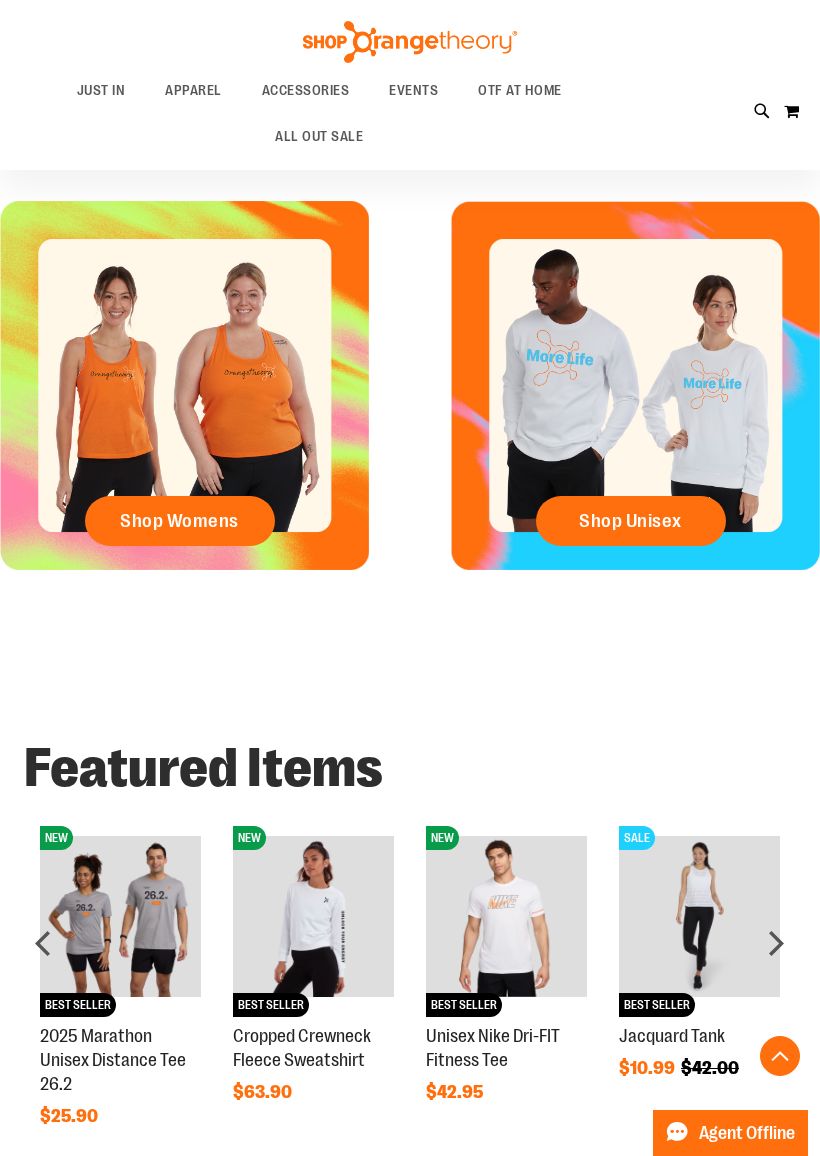 click on "Shop Womens" 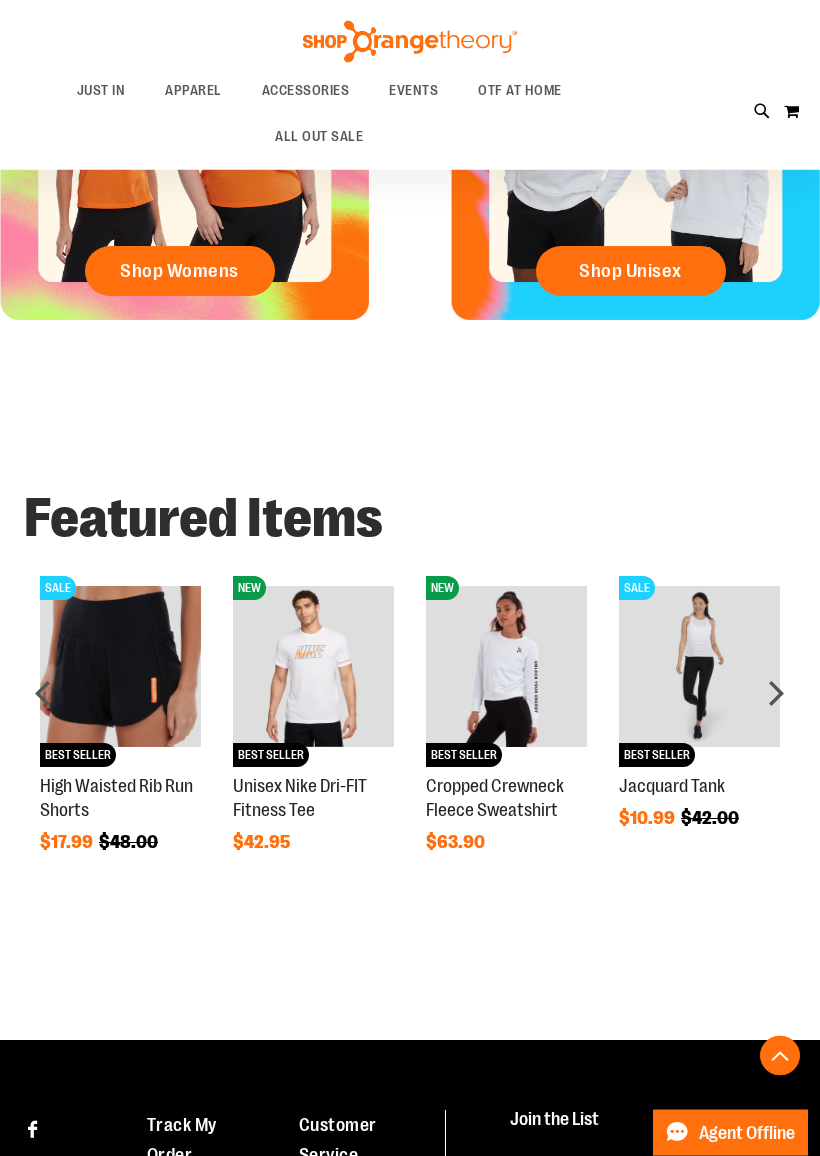 scroll, scrollTop: 712, scrollLeft: 0, axis: vertical 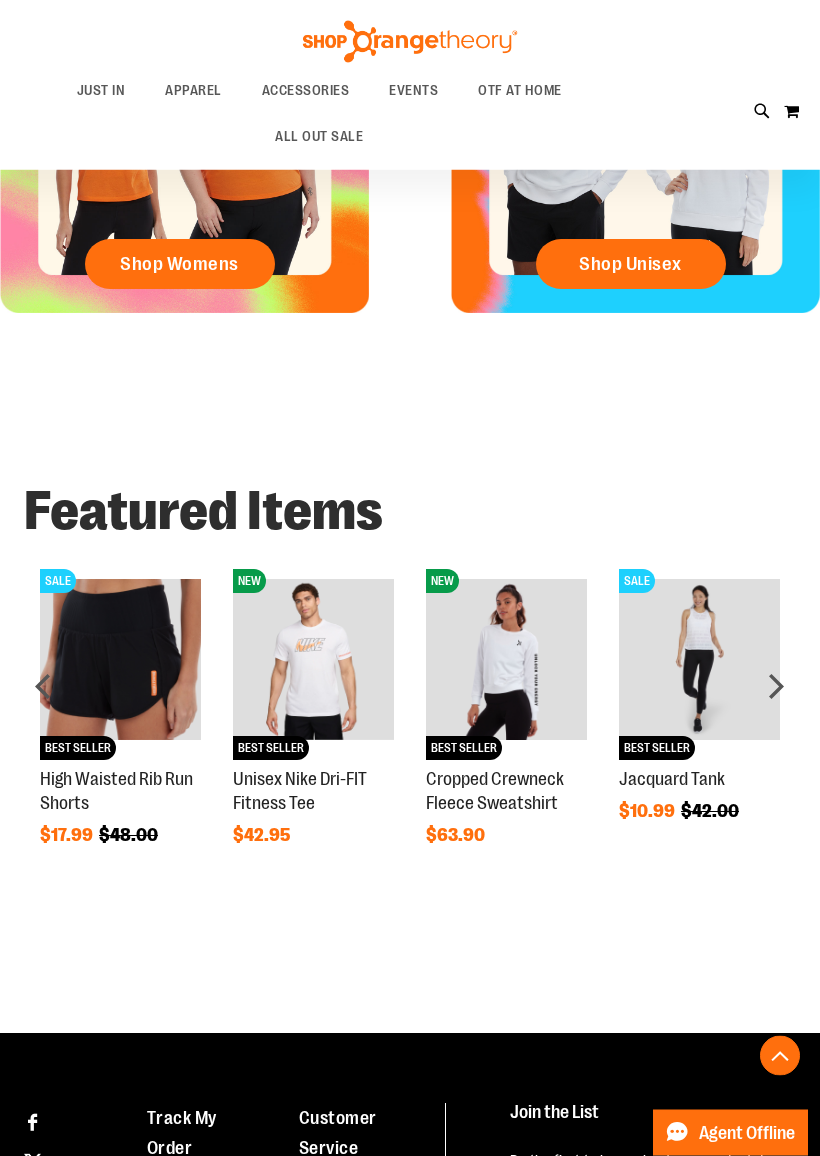click on "next" at bounding box center (776, 687) 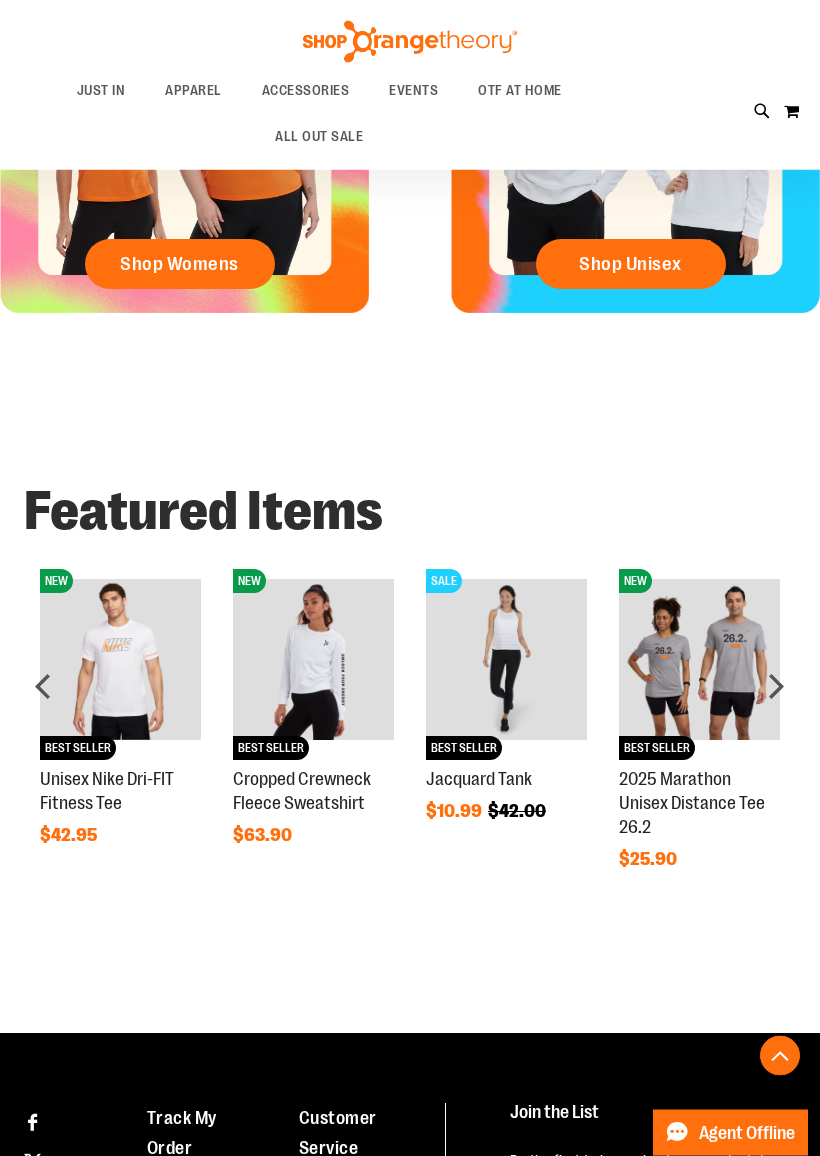 click on "next" at bounding box center [776, 687] 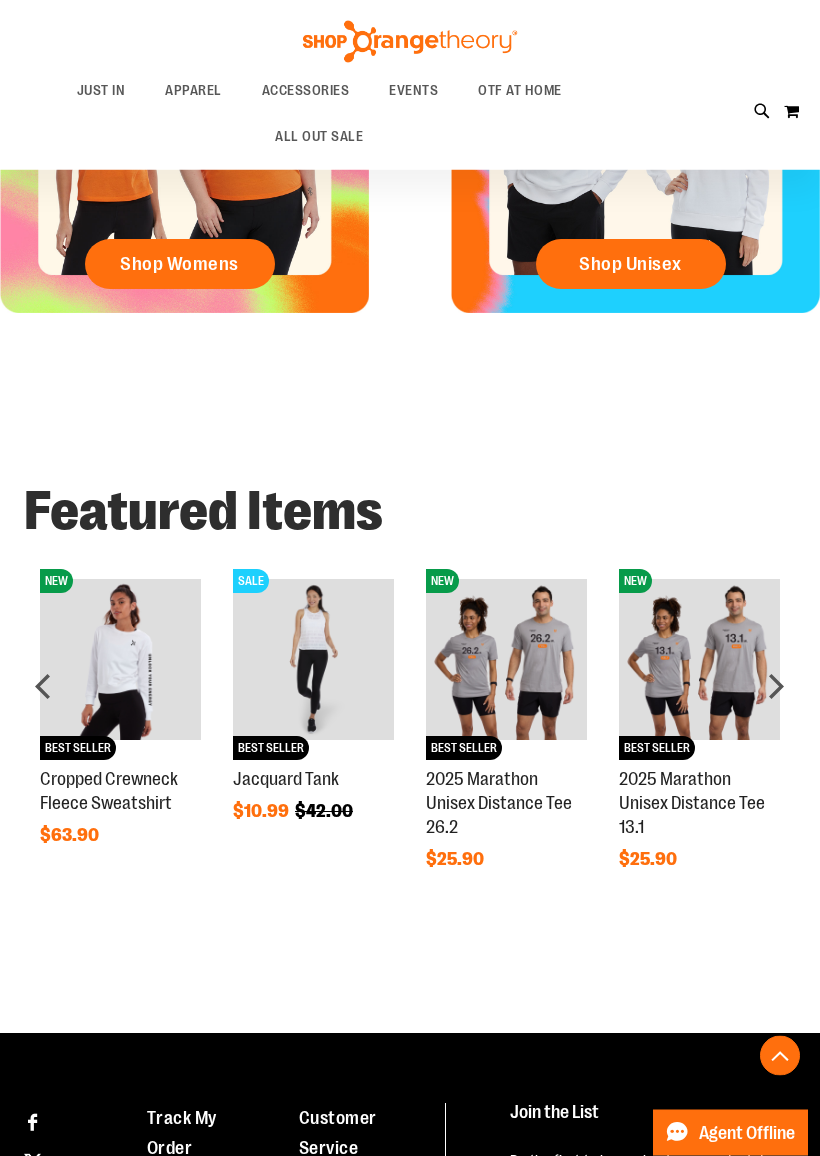 click on "next" at bounding box center (776, 687) 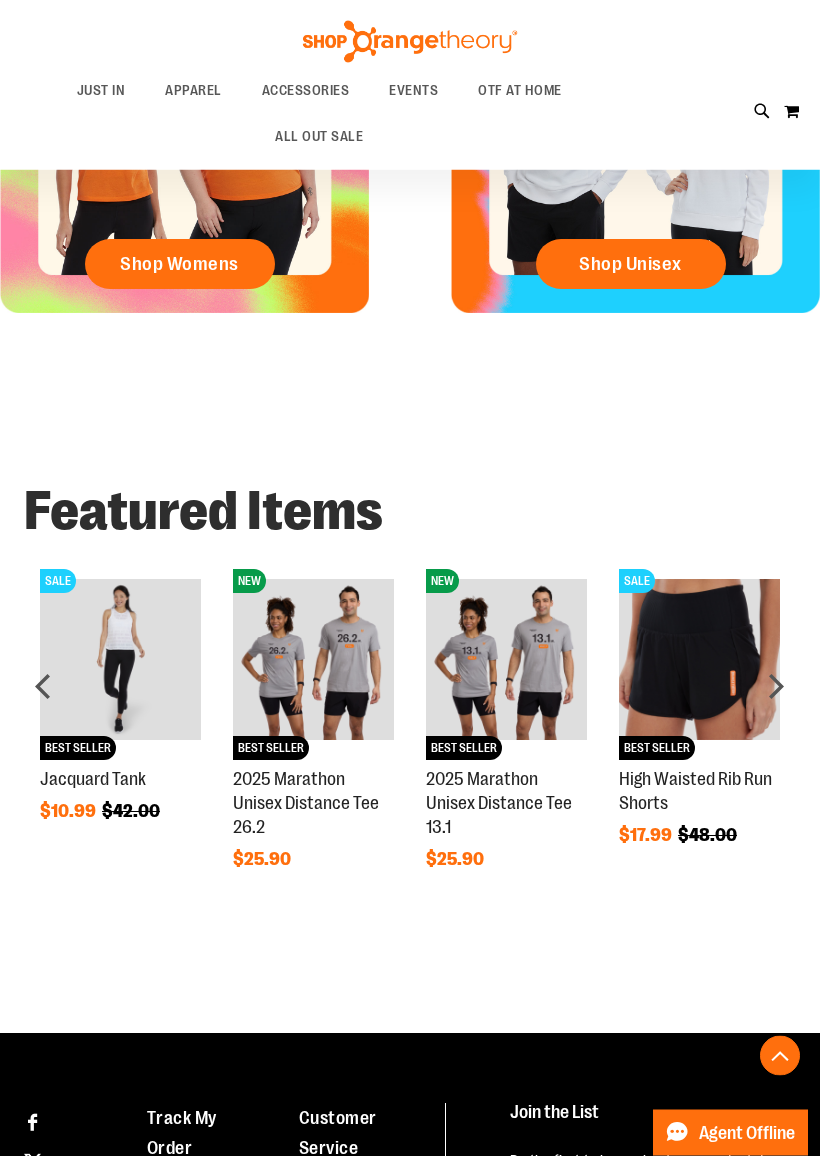 click on "next" at bounding box center [776, 687] 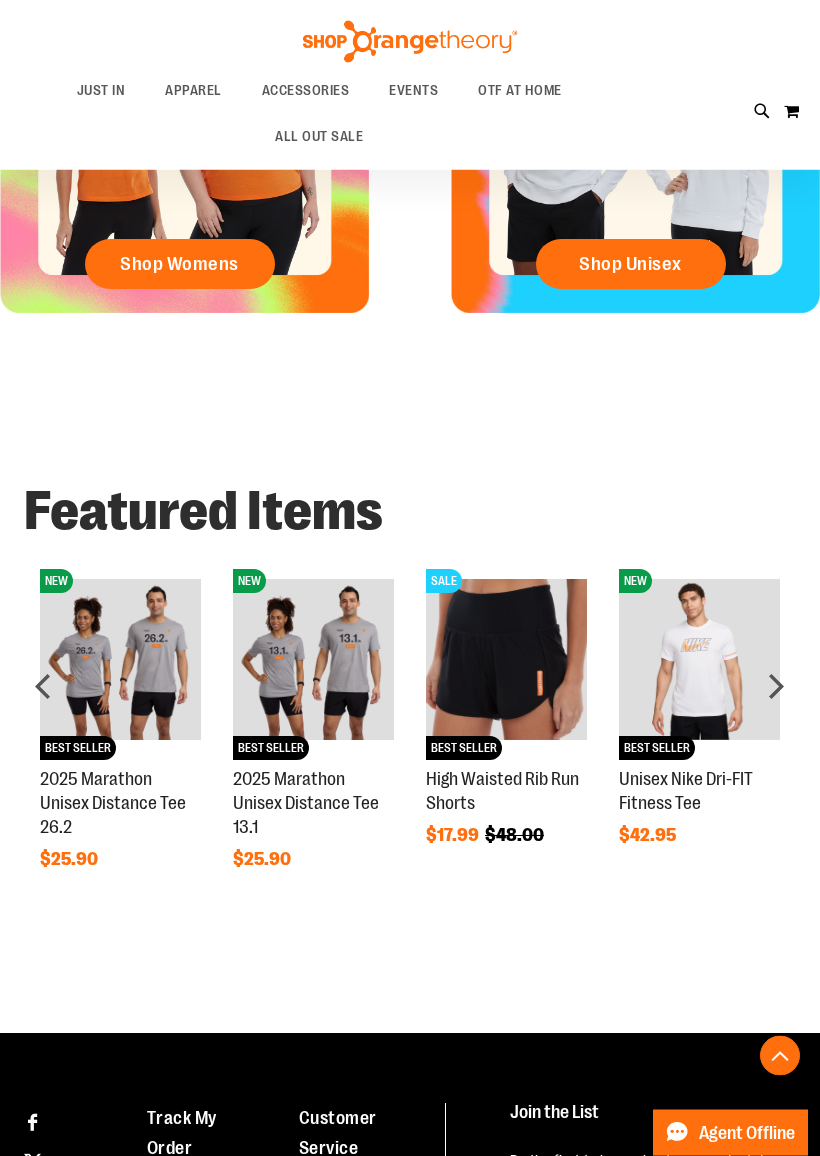 click on "next" at bounding box center [776, 687] 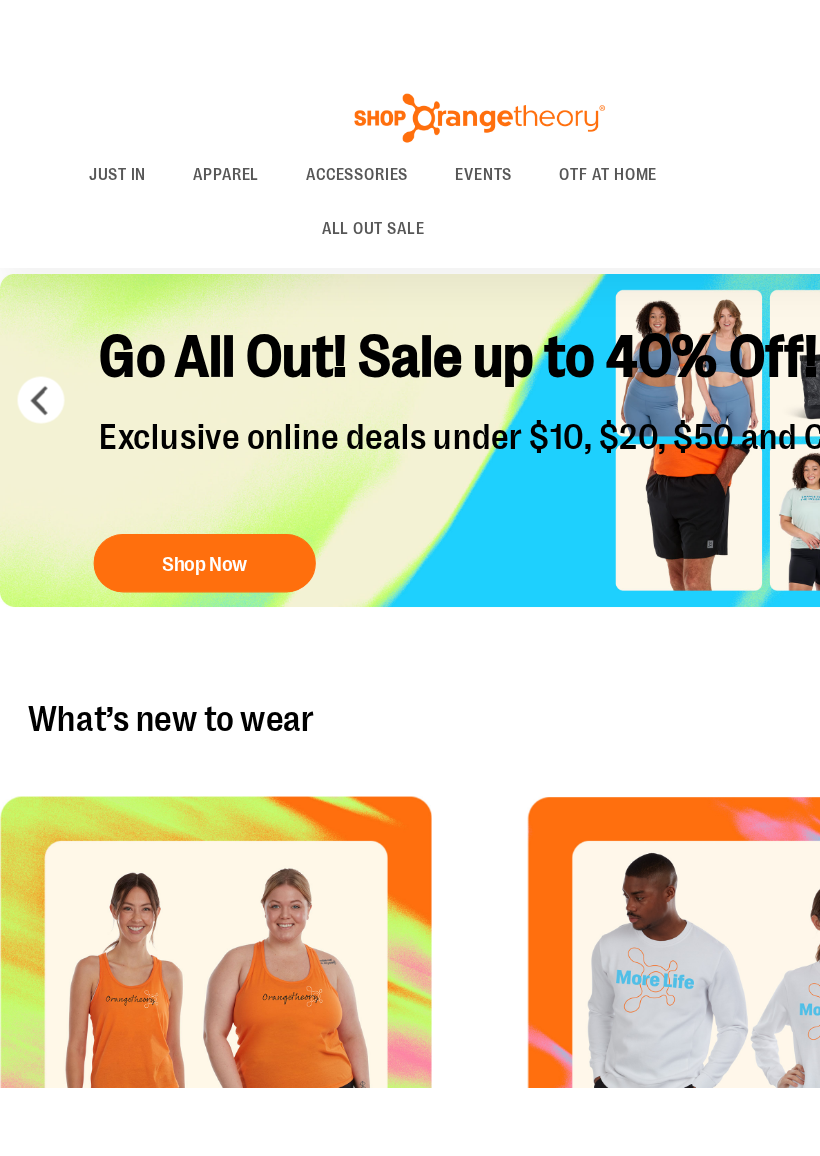 scroll, scrollTop: 26, scrollLeft: 0, axis: vertical 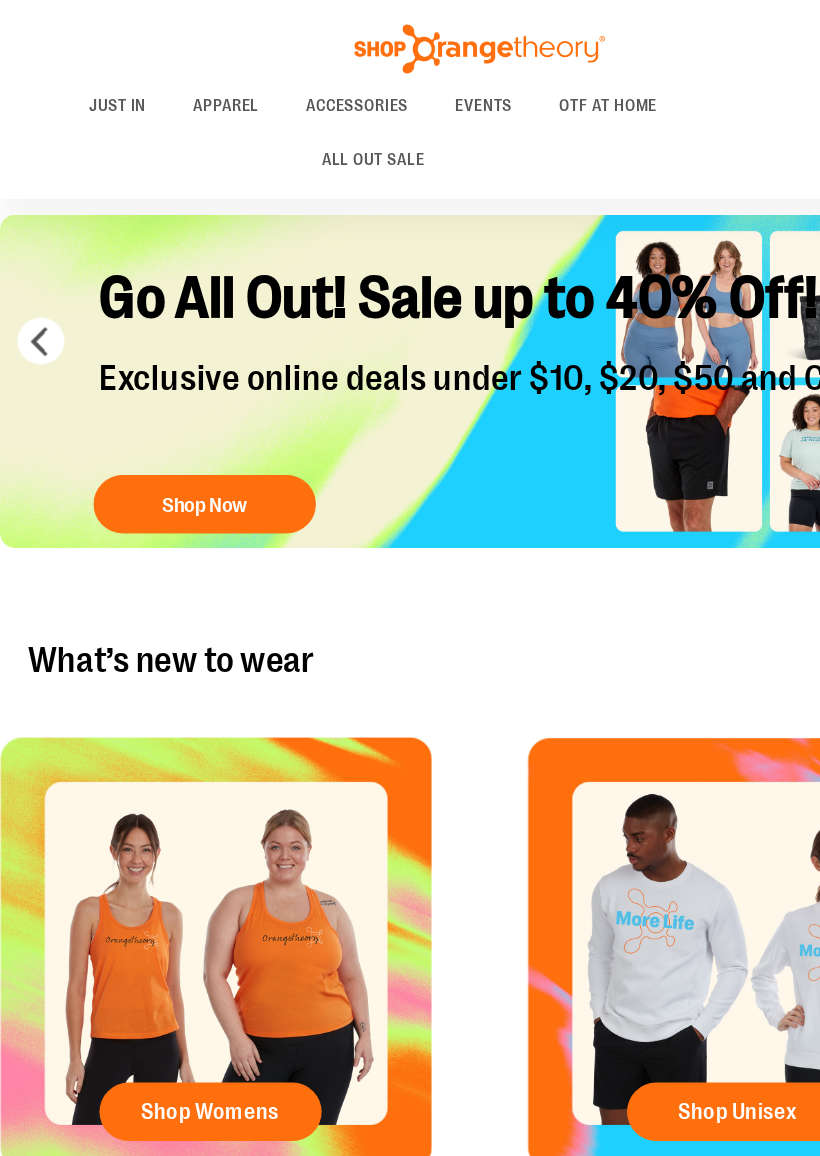 click on "Shop Now" at bounding box center (175, 432) 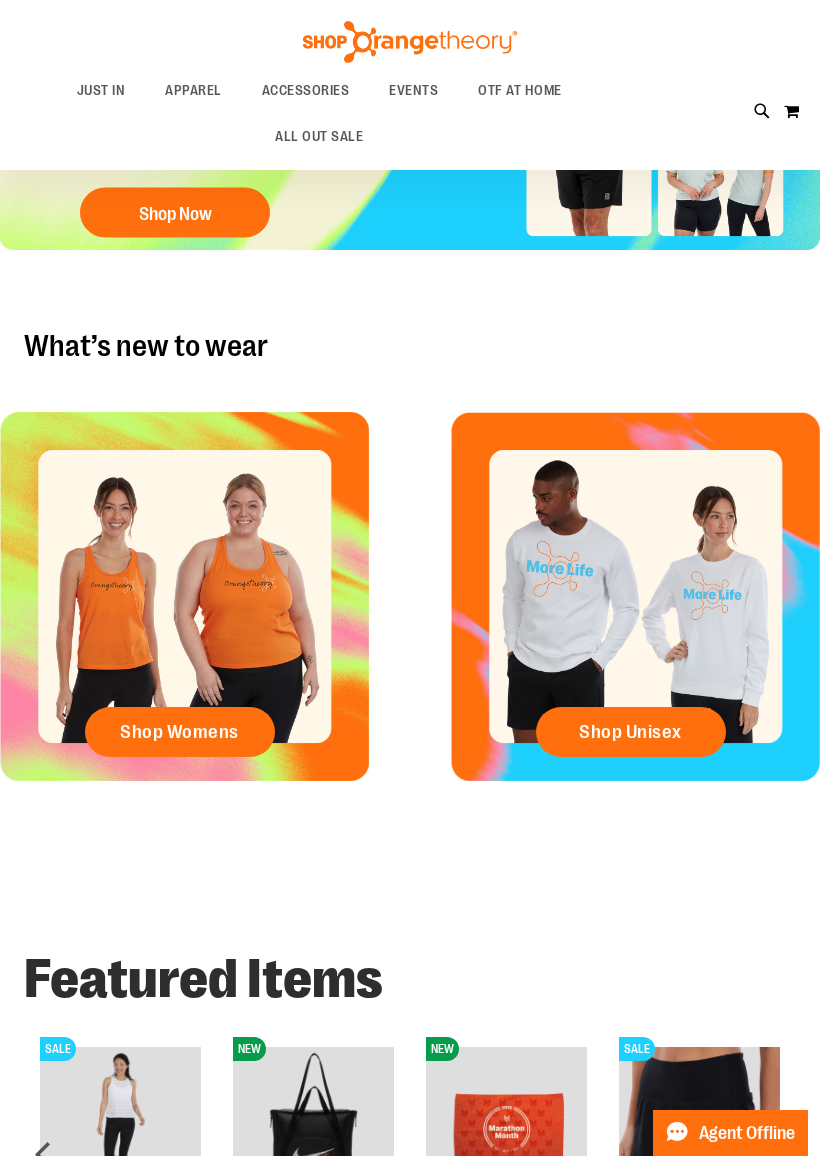 scroll, scrollTop: 255, scrollLeft: 0, axis: vertical 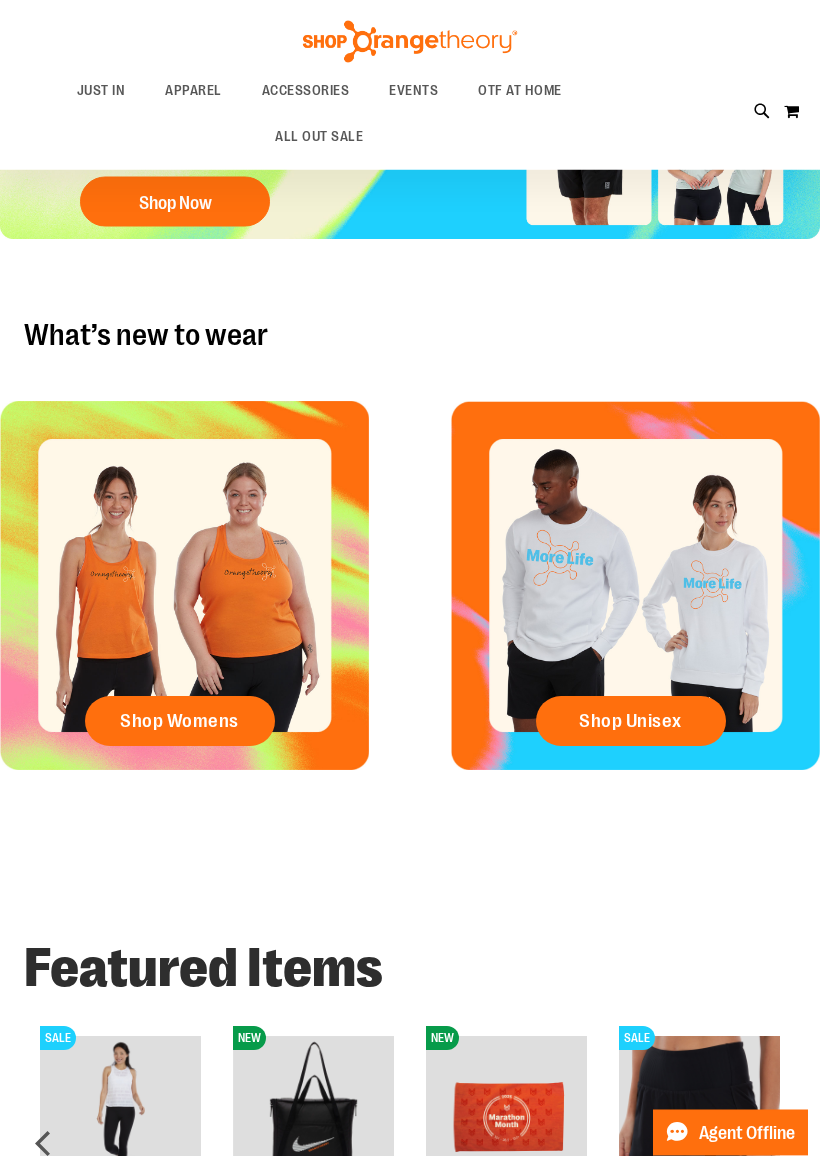 click on "Shop Womens" 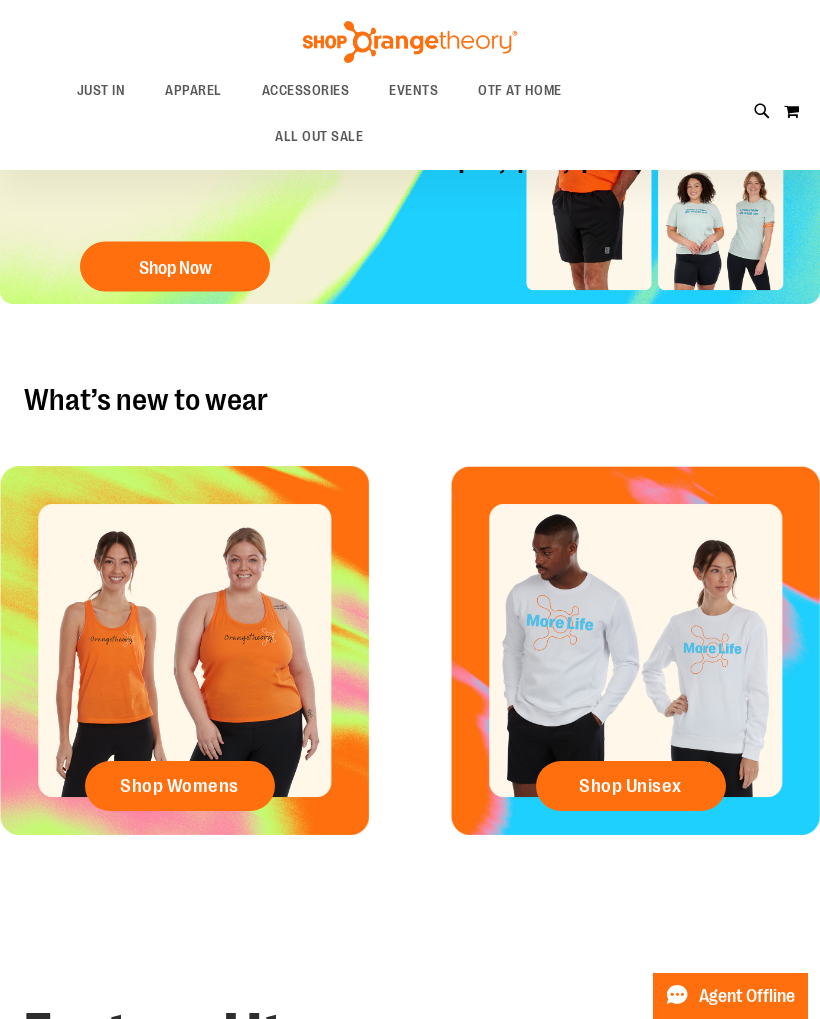 scroll, scrollTop: 0, scrollLeft: 0, axis: both 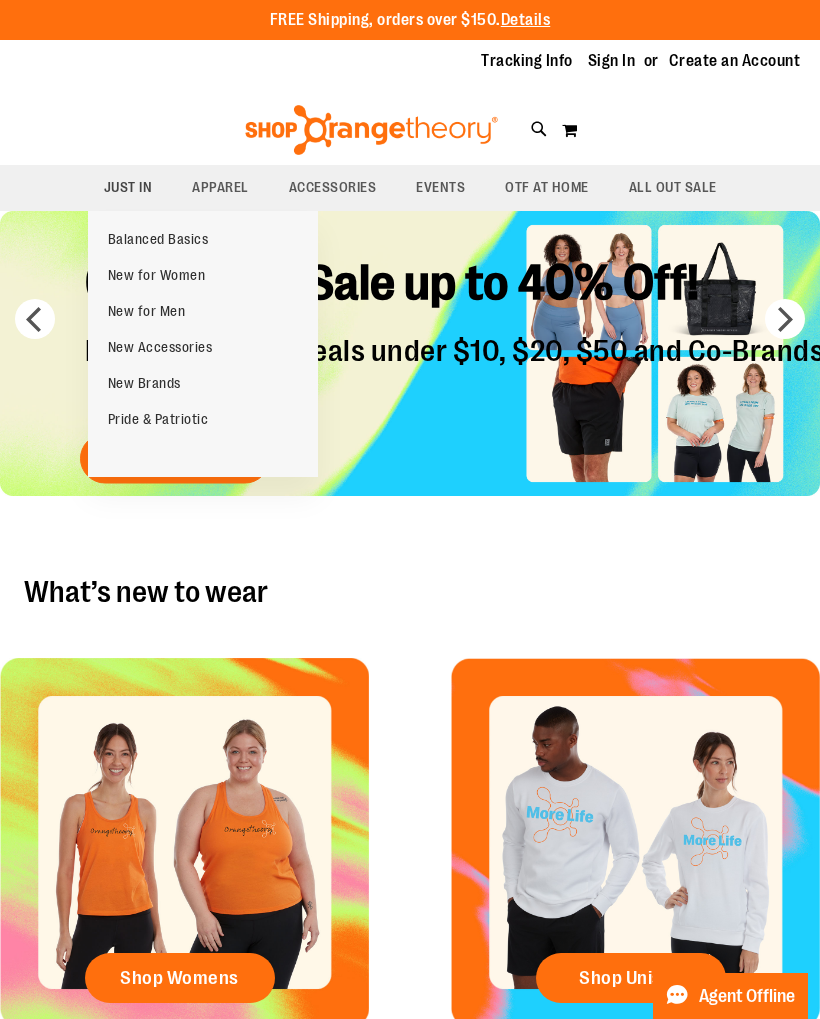 click on "New for Women" at bounding box center (157, 275) 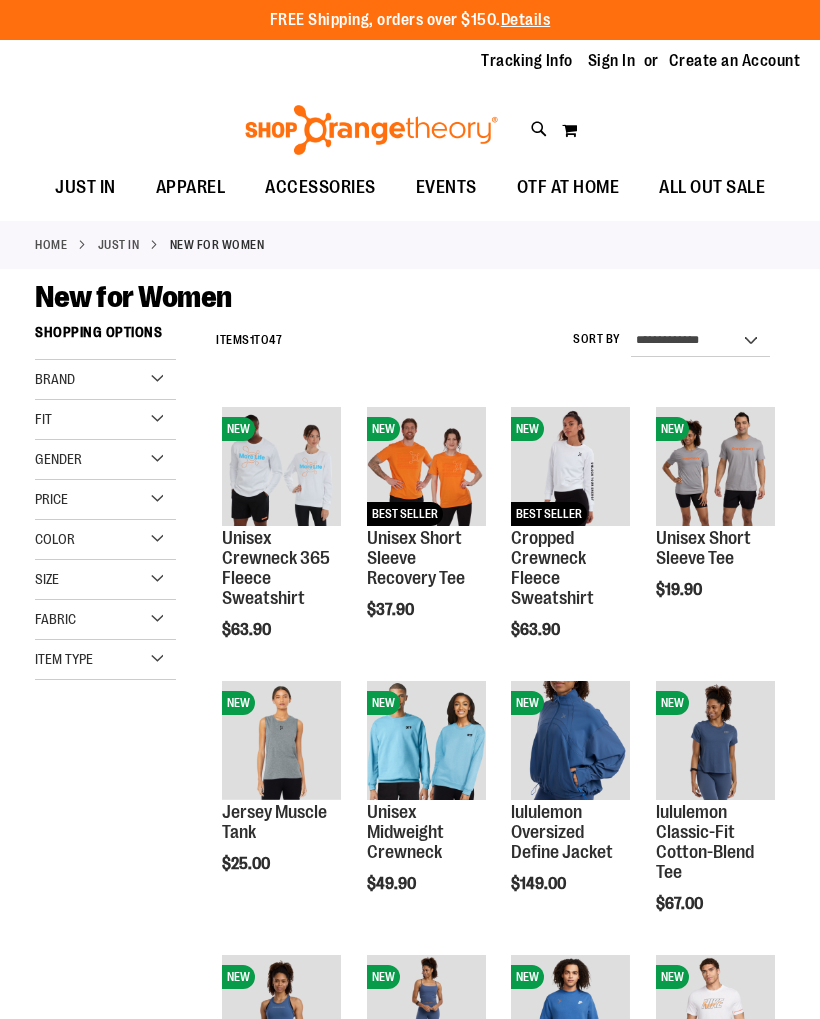 scroll, scrollTop: 0, scrollLeft: 0, axis: both 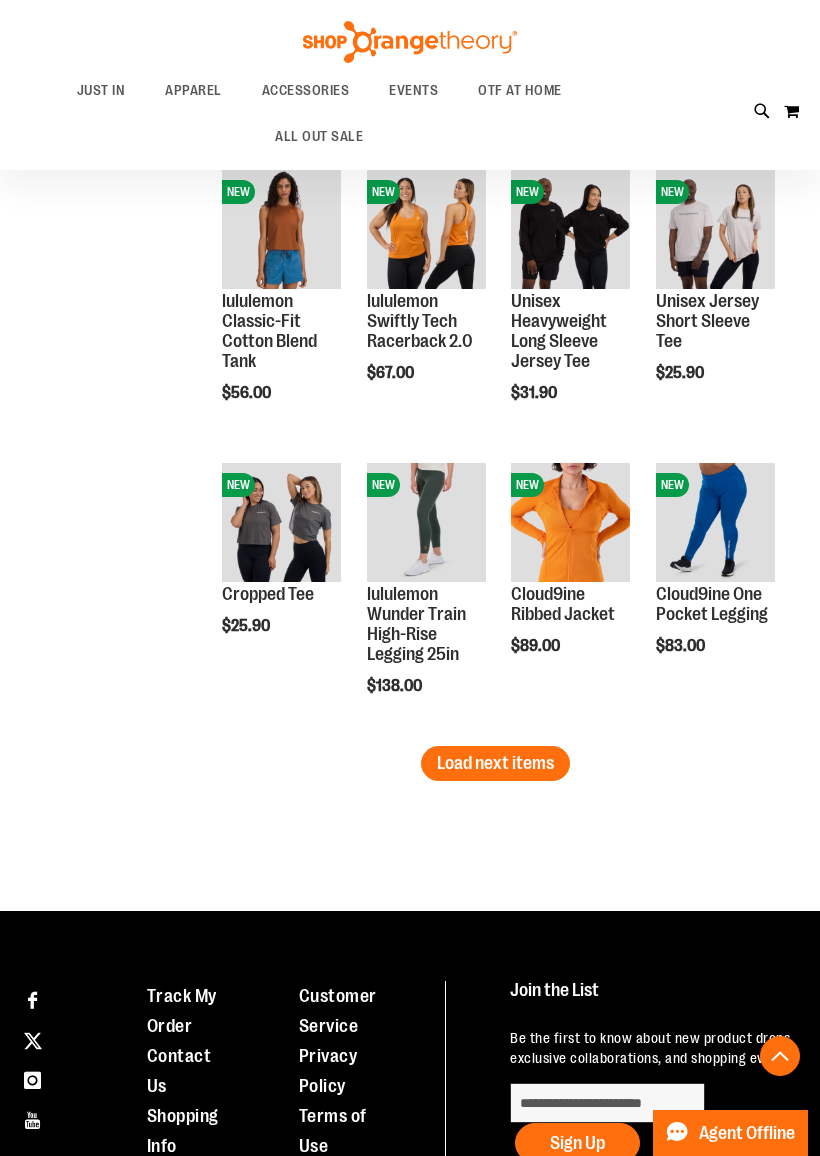 click on "Load next items" at bounding box center [495, 763] 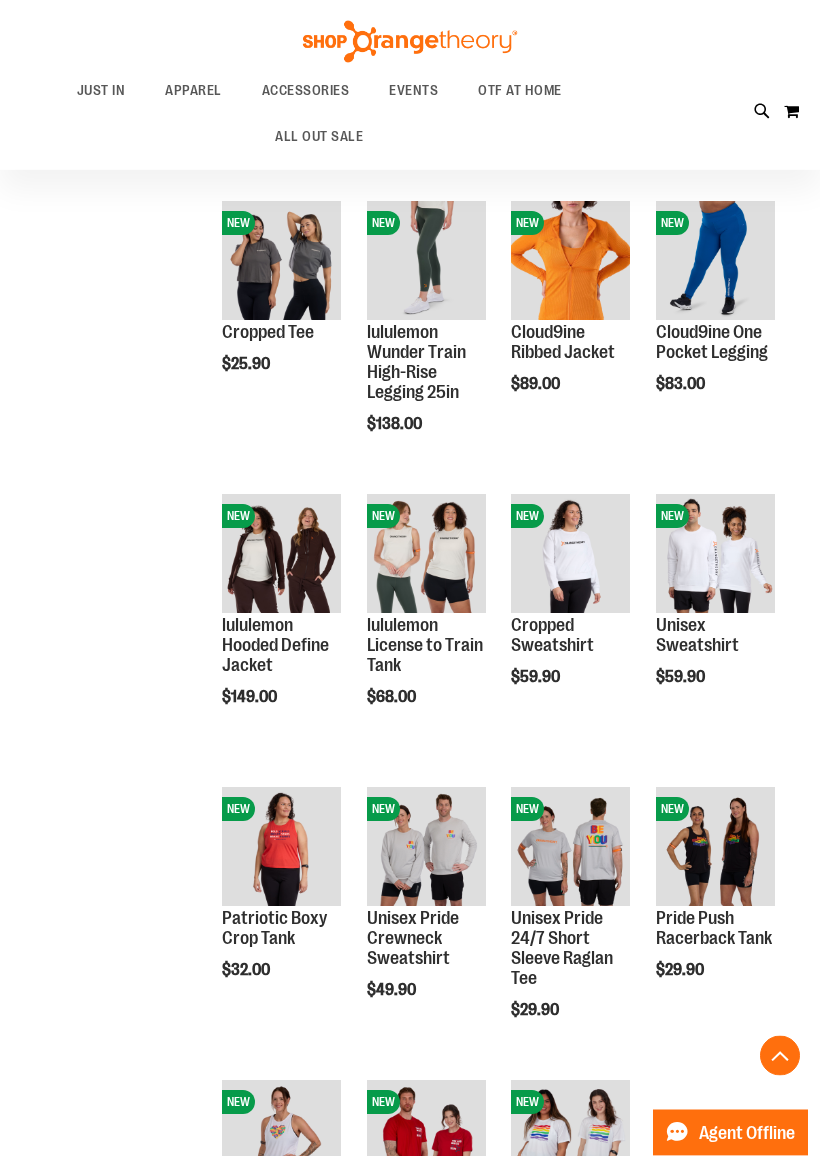 scroll, scrollTop: 2539, scrollLeft: 0, axis: vertical 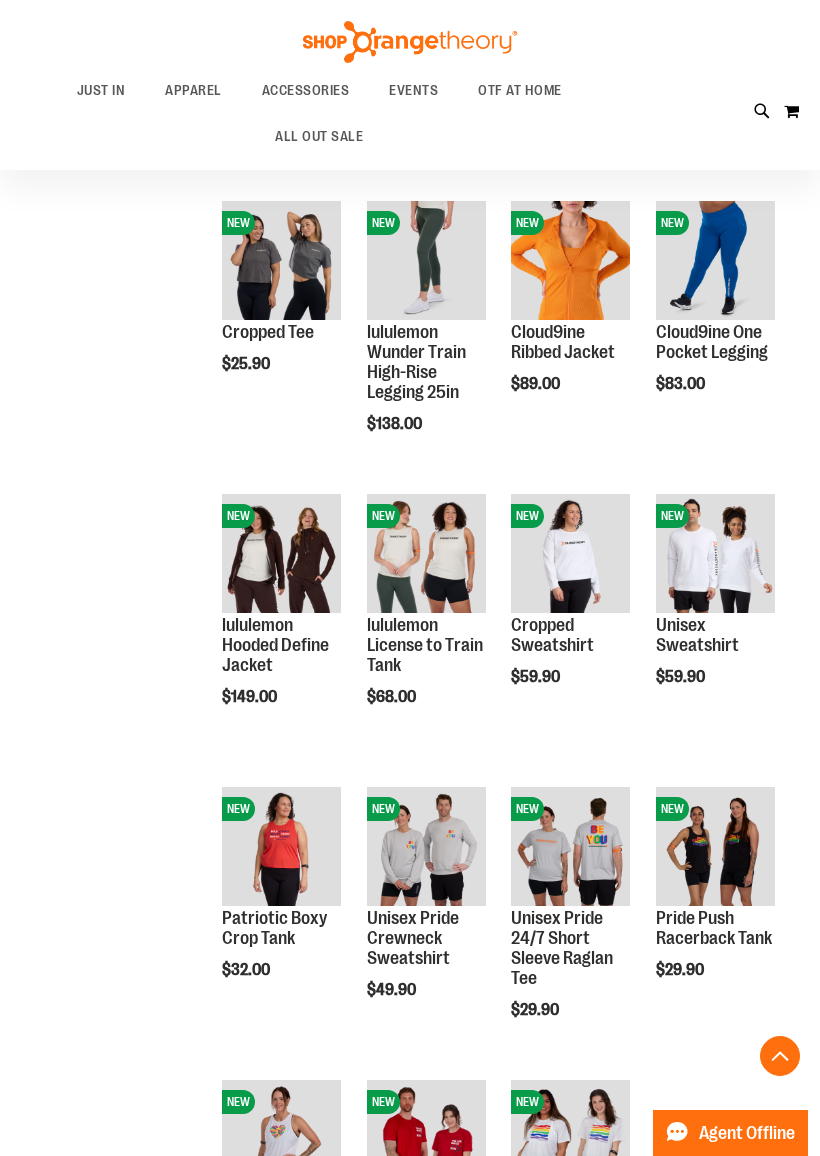 click at bounding box center [715, 846] 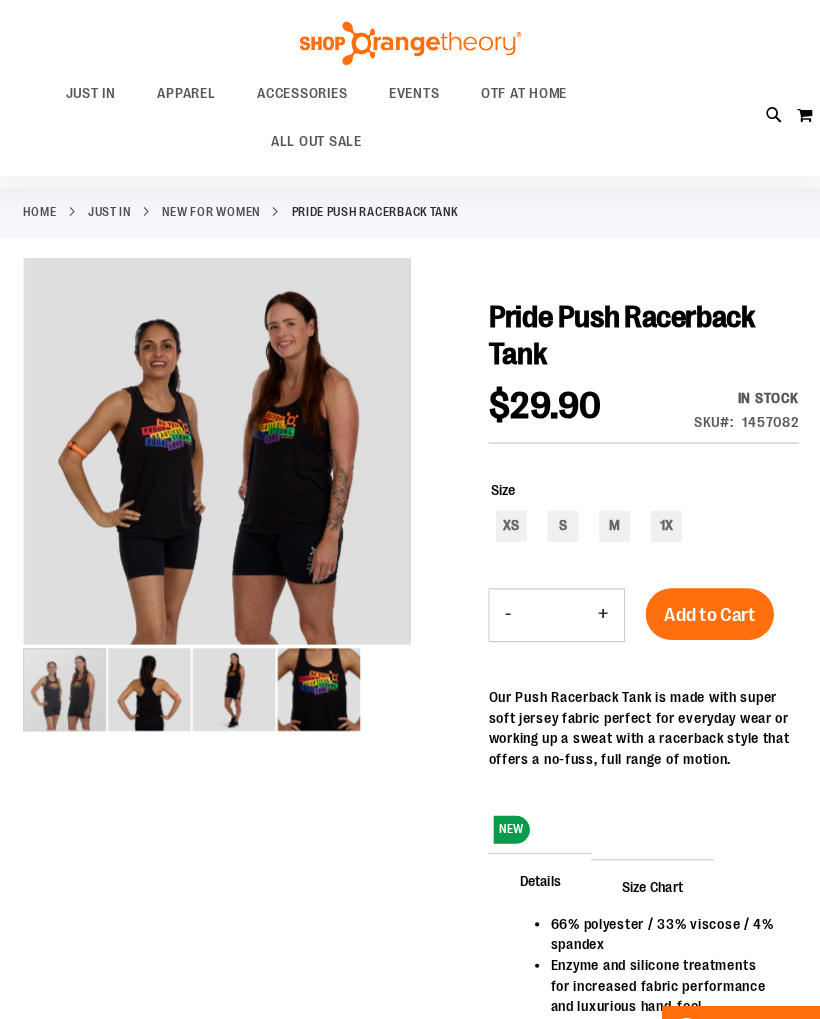 scroll, scrollTop: 29, scrollLeft: 0, axis: vertical 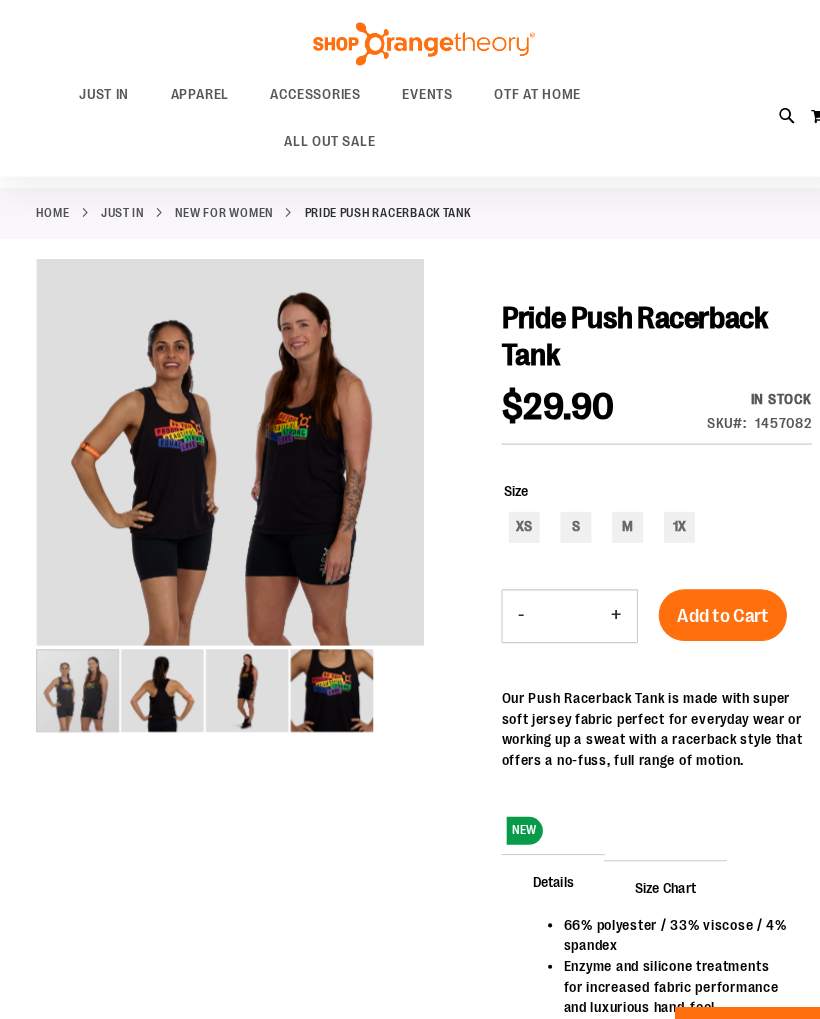 click at bounding box center (75, 667) 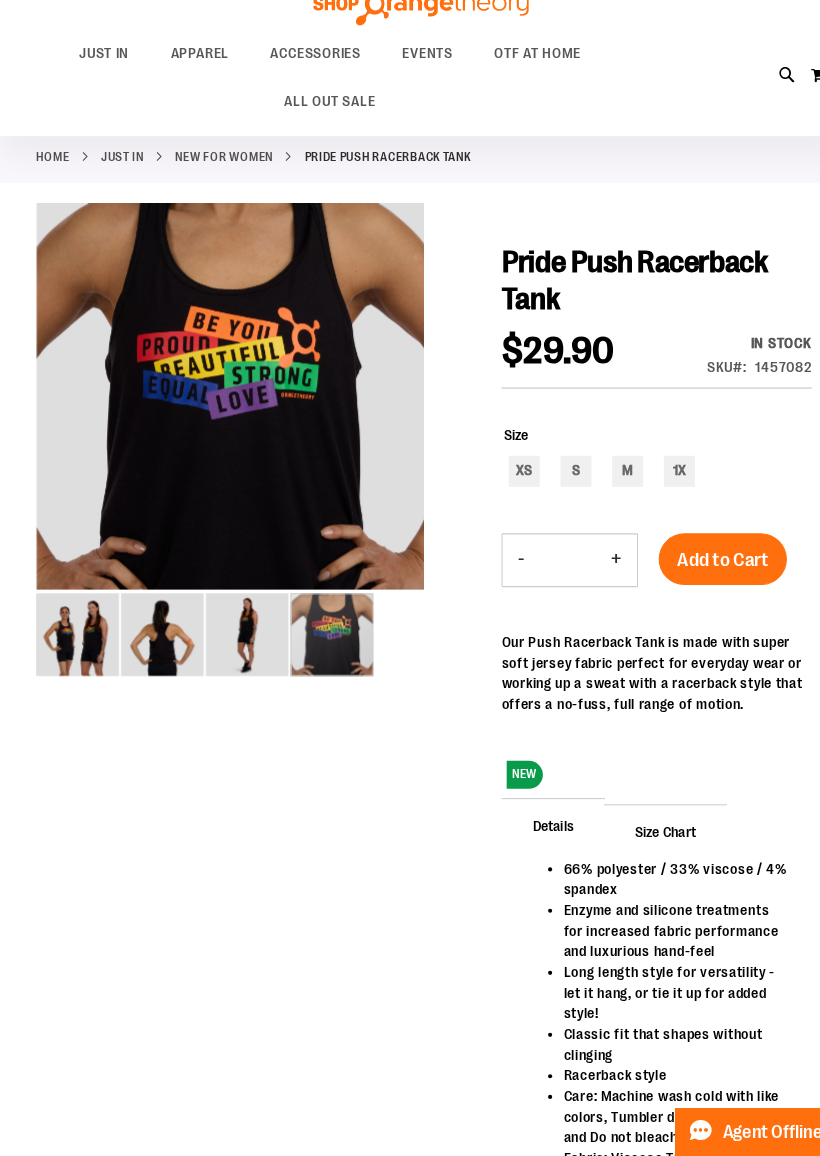 scroll, scrollTop: 45, scrollLeft: 0, axis: vertical 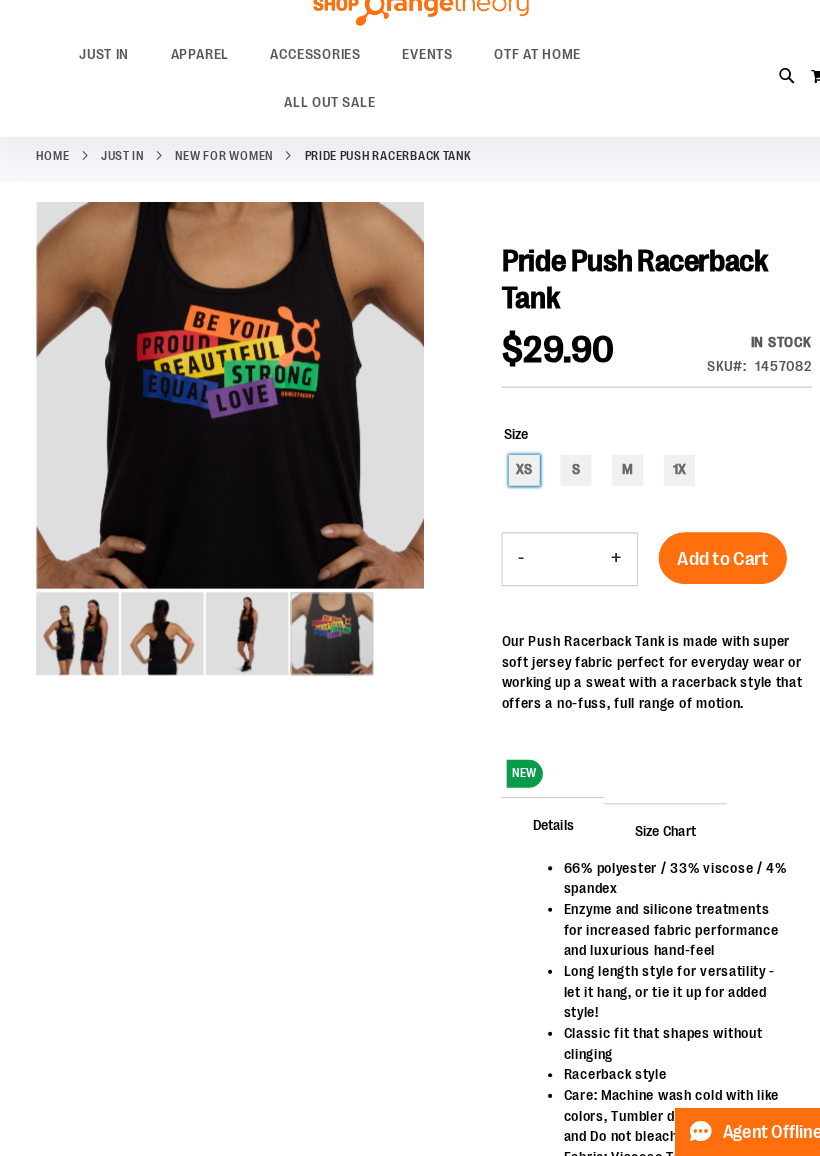 click on "XS" at bounding box center (507, 493) 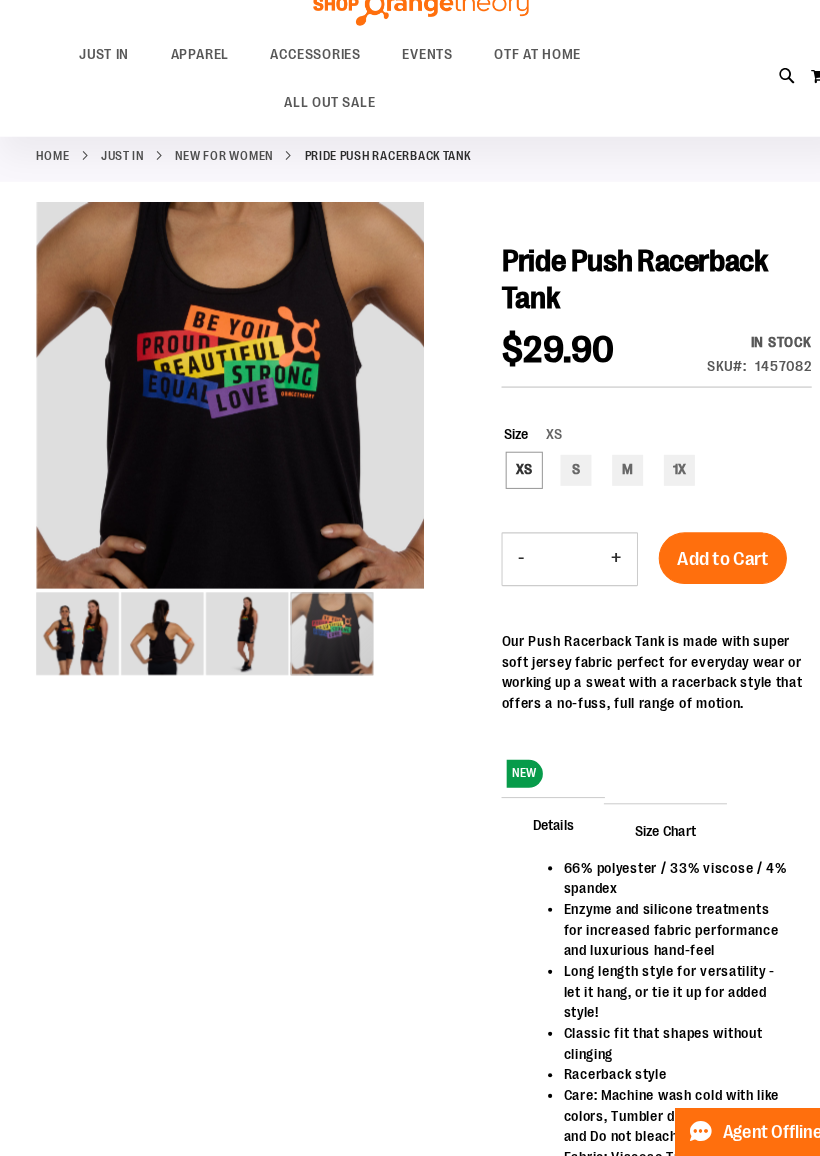 click on "Add to Cart" at bounding box center (699, 579) 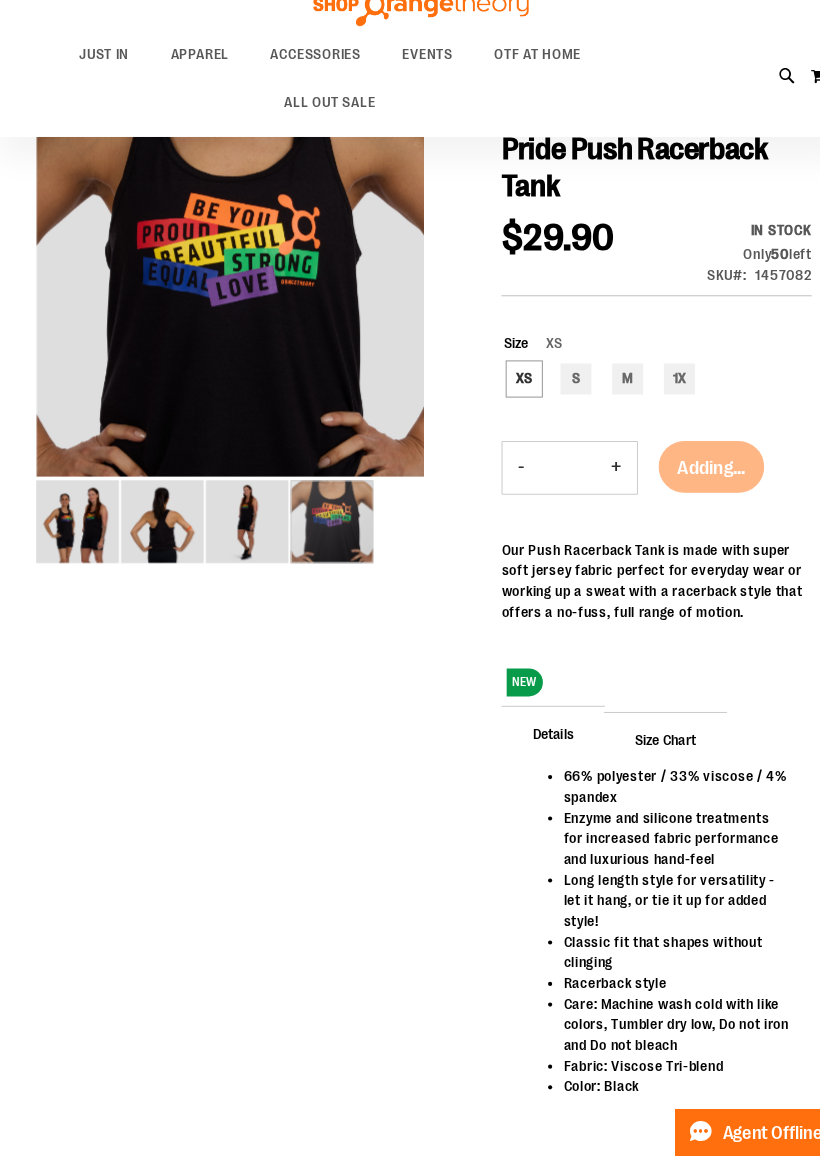 scroll, scrollTop: 170, scrollLeft: 0, axis: vertical 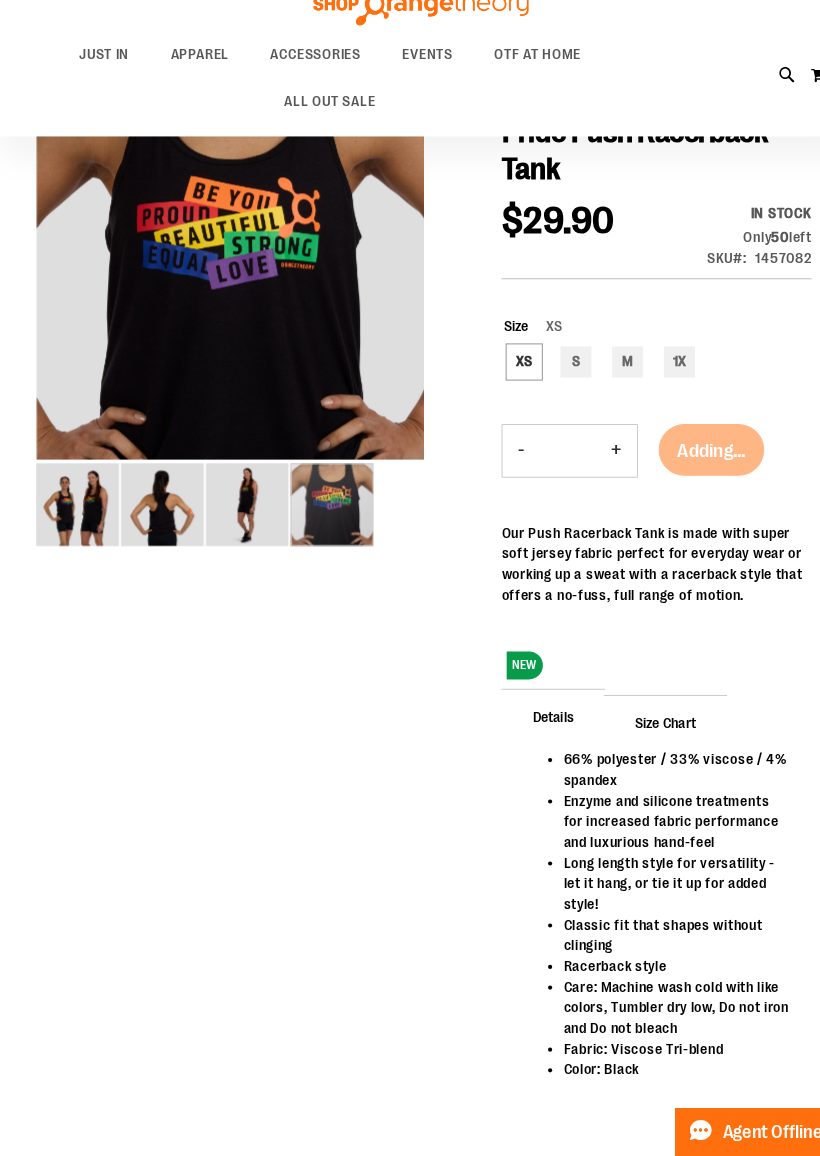 click on "Size Chart" at bounding box center (643, 736) 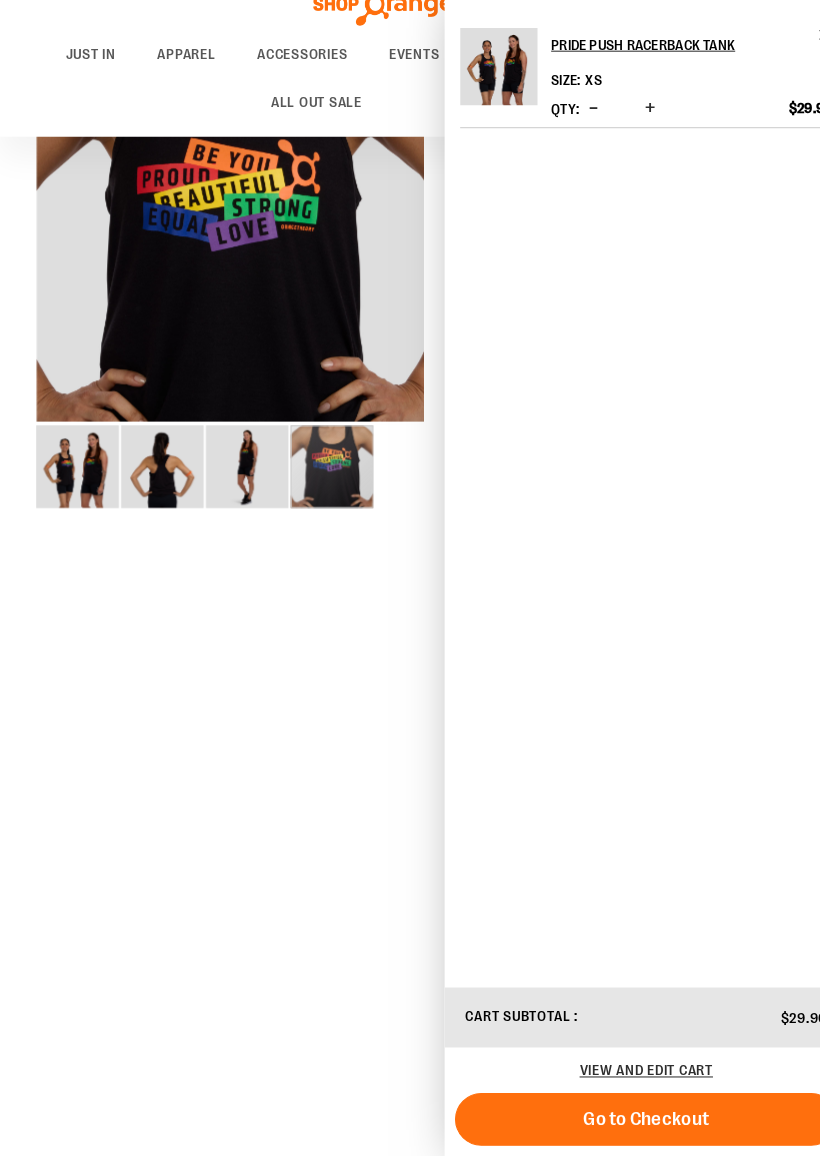 scroll, scrollTop: 208, scrollLeft: 0, axis: vertical 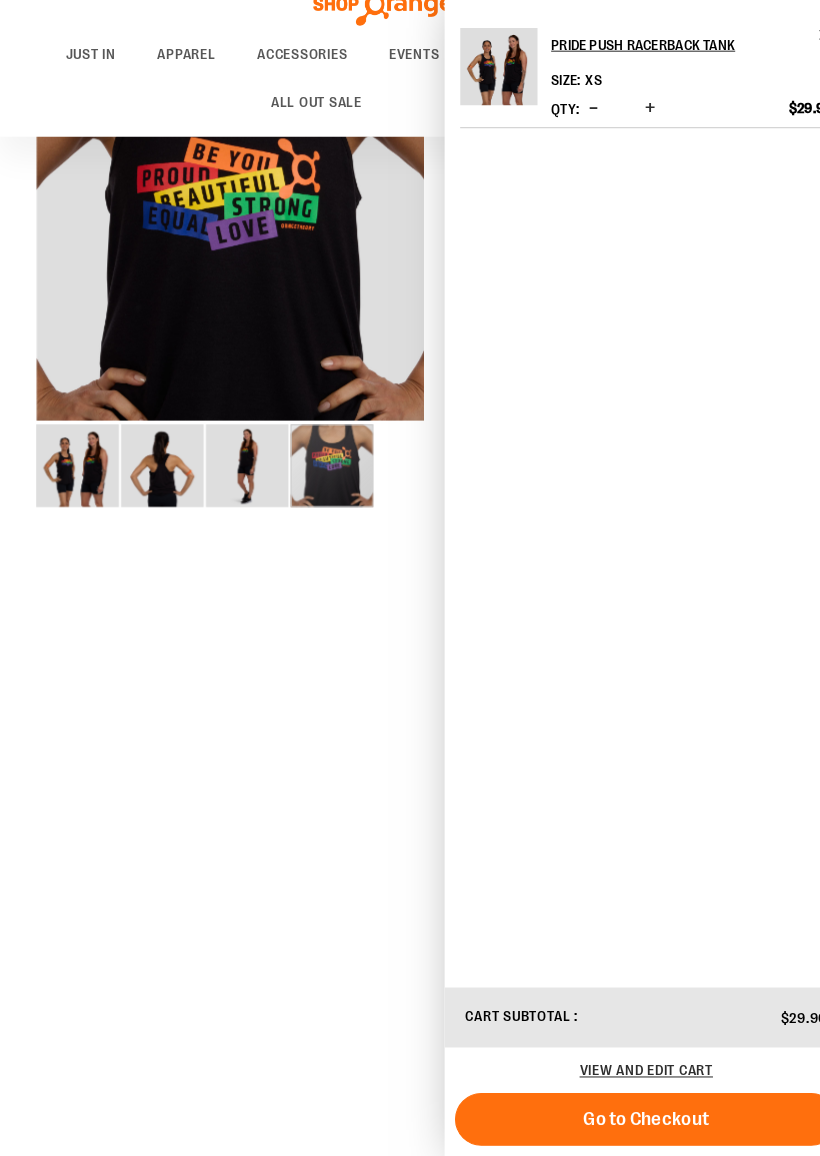 click on "Pride Push Racerback Tank
Size
XS
Qty *" at bounding box center [625, 520] 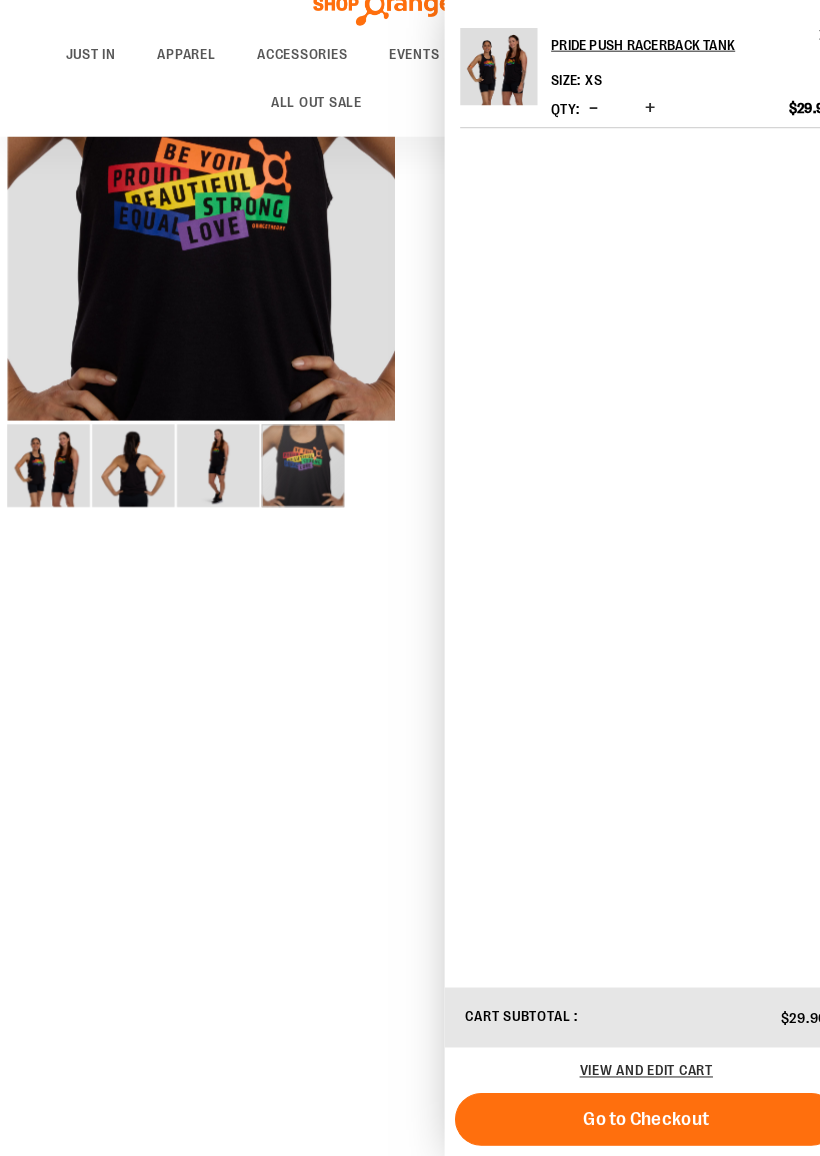 scroll, scrollTop: 0, scrollLeft: 29, axis: horizontal 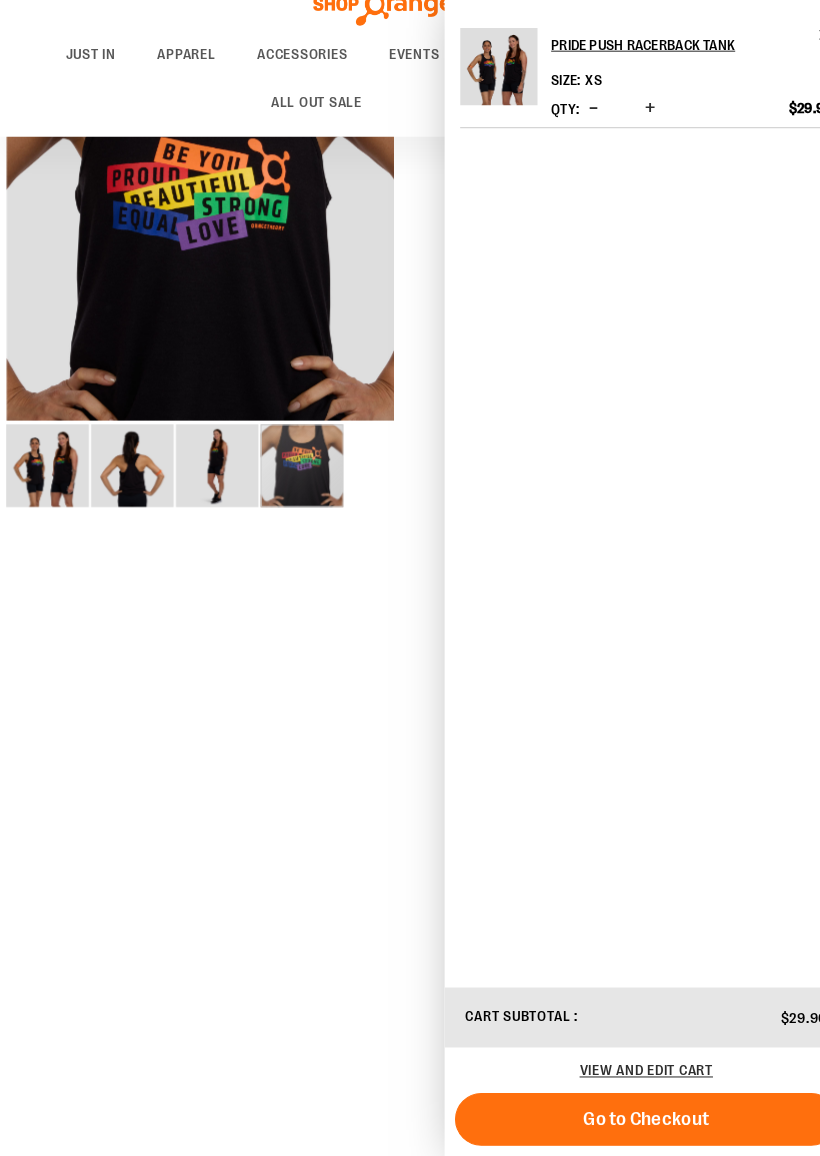 click at bounding box center (381, 701) 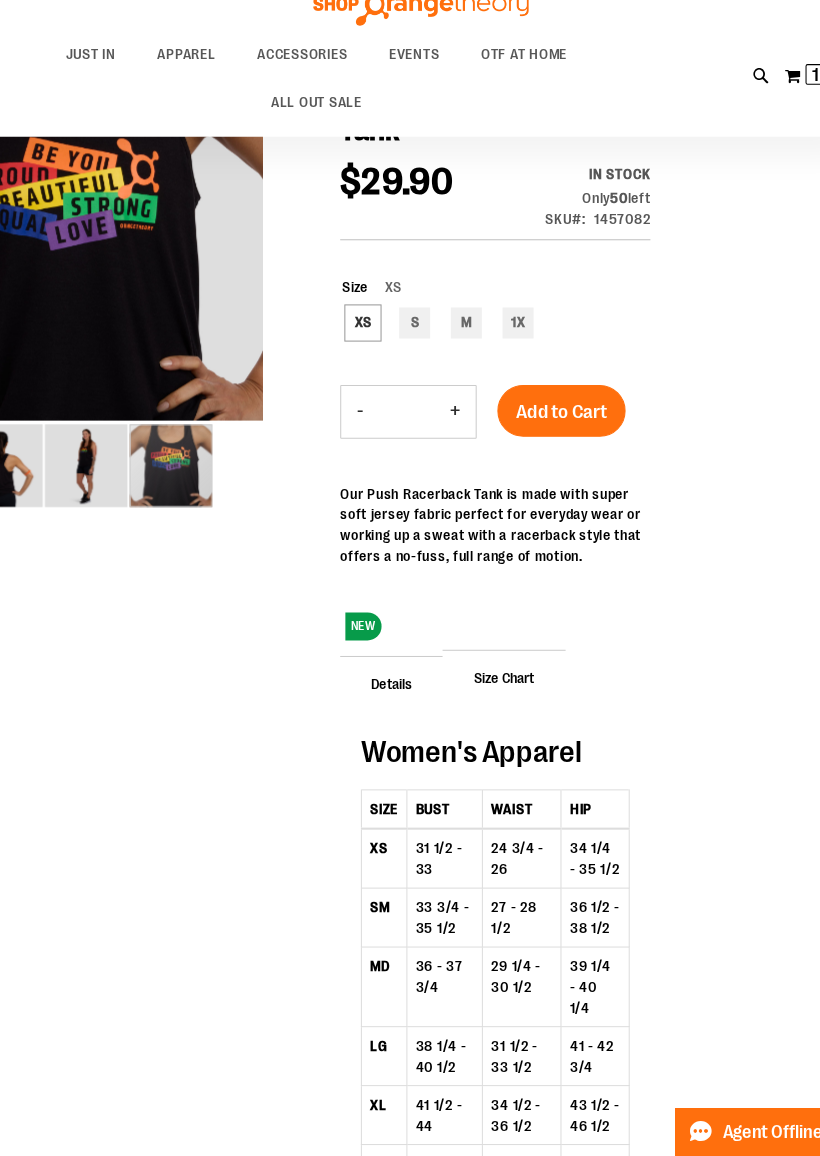 scroll, scrollTop: 0, scrollLeft: 147, axis: horizontal 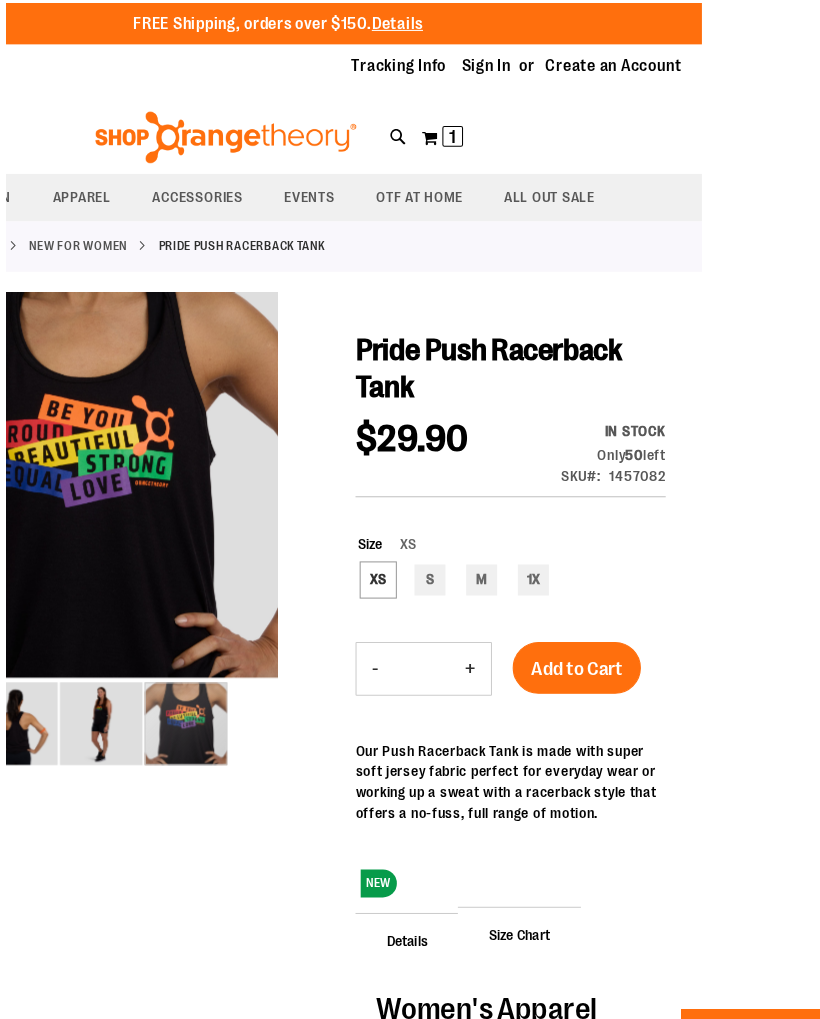 click on "Pride Push Racerback Tank
$29.90
In stock
Only  50  left
SKU
1457082
Size XS XS S M 1X ***
-
Qty
*
+
Add to Cart
NEW" at bounding box center (488, 928) 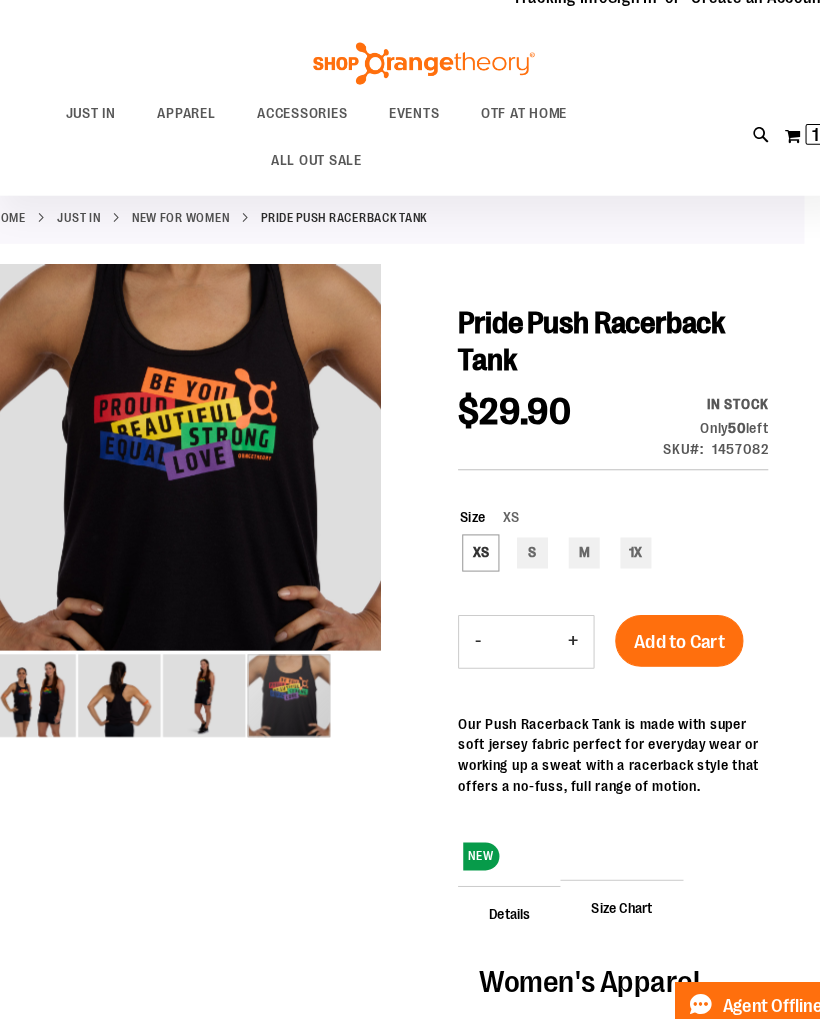 scroll, scrollTop: 0, scrollLeft: 20, axis: horizontal 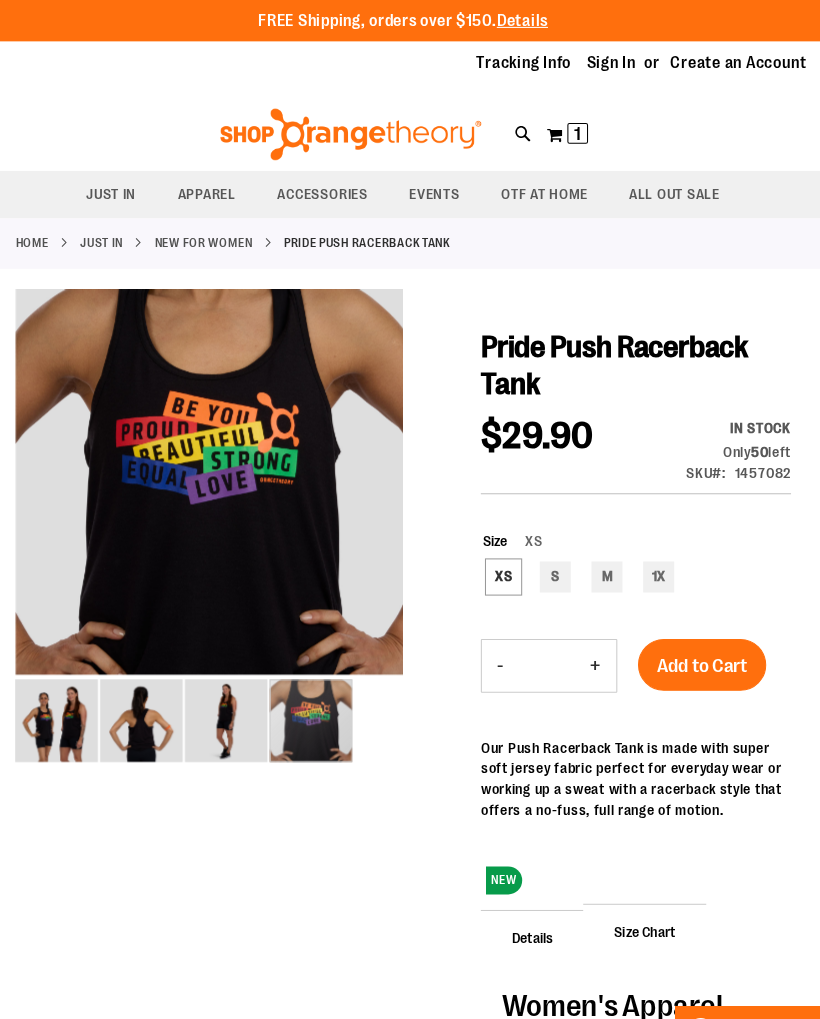 click on "Toggle Nav
Search
Popular Suggestions
Advanced Search" at bounding box center [390, 124] 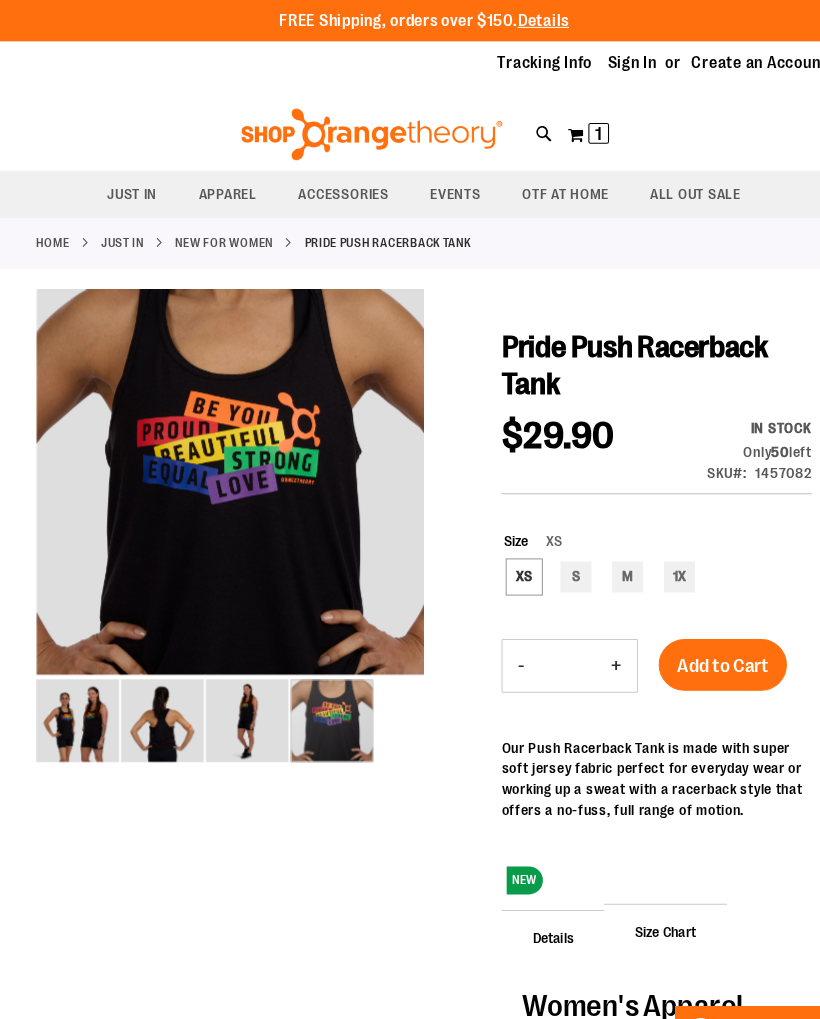 scroll, scrollTop: 0, scrollLeft: 0, axis: both 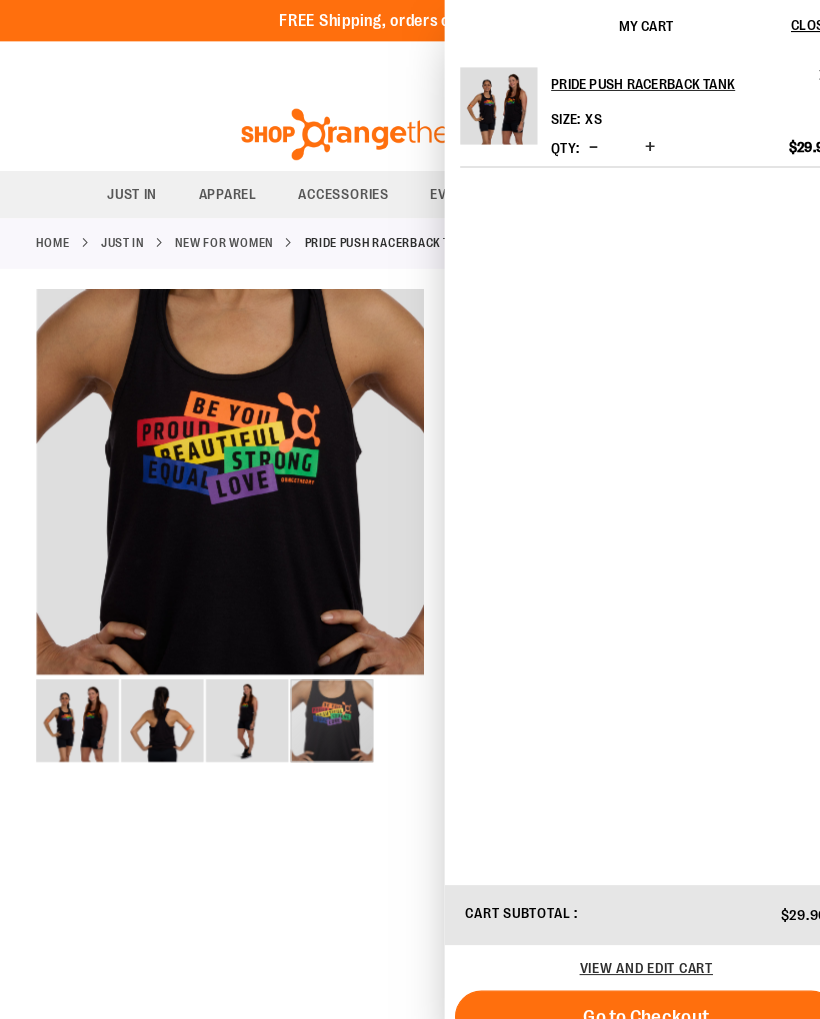 click on "View and edit cart" at bounding box center (625, 936) 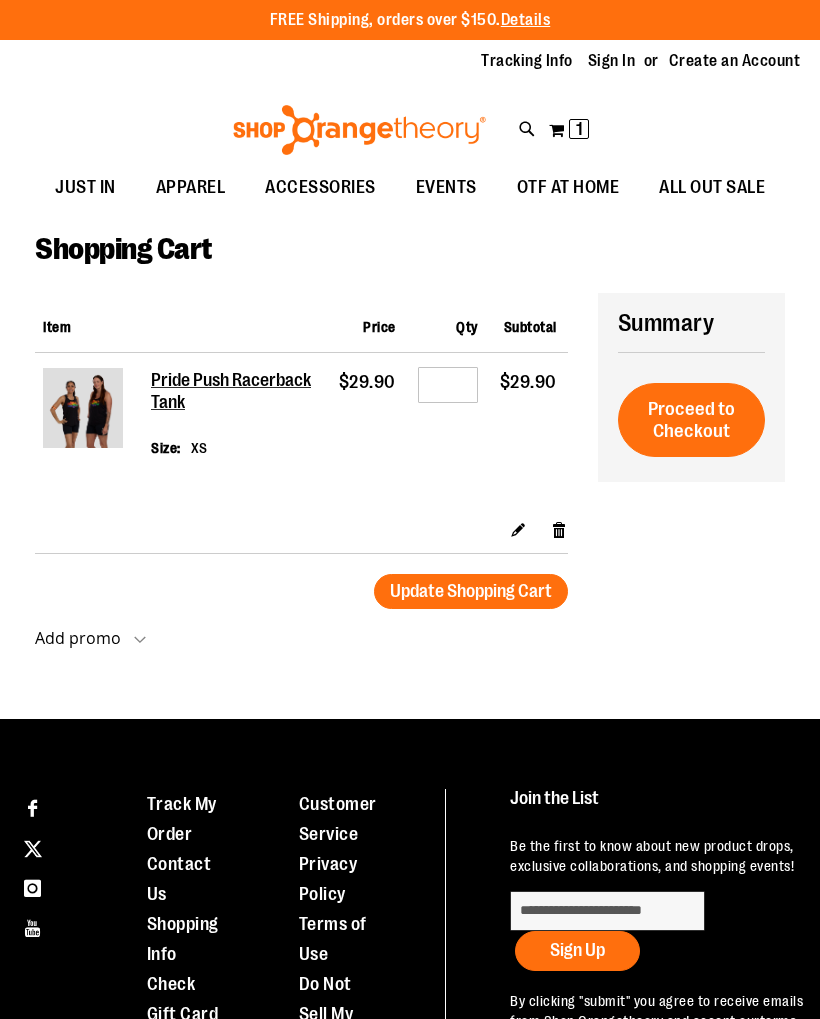 scroll, scrollTop: 0, scrollLeft: 0, axis: both 